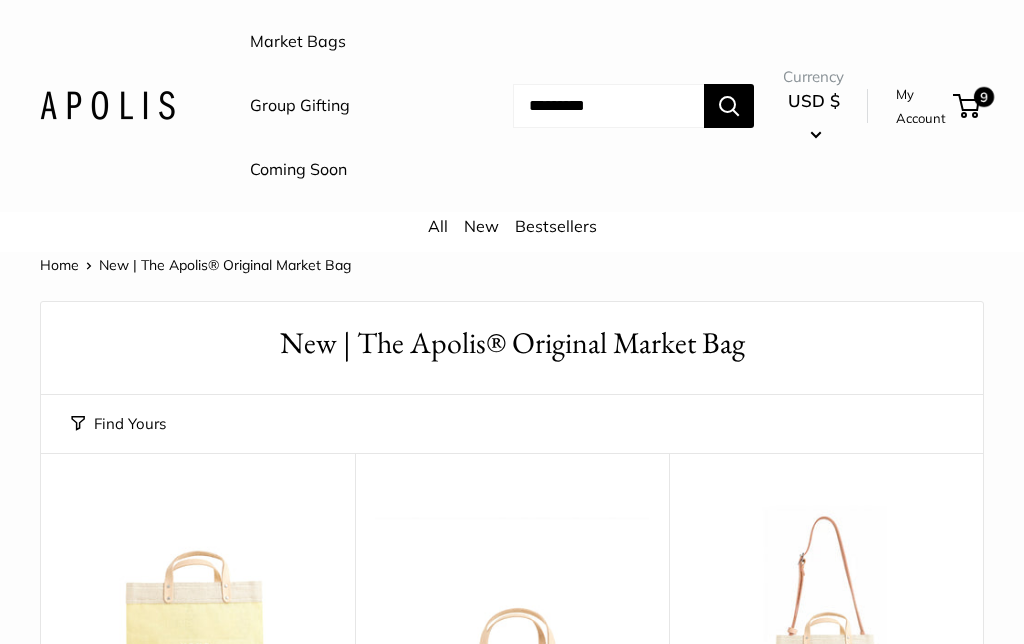 scroll, scrollTop: 0, scrollLeft: 0, axis: both 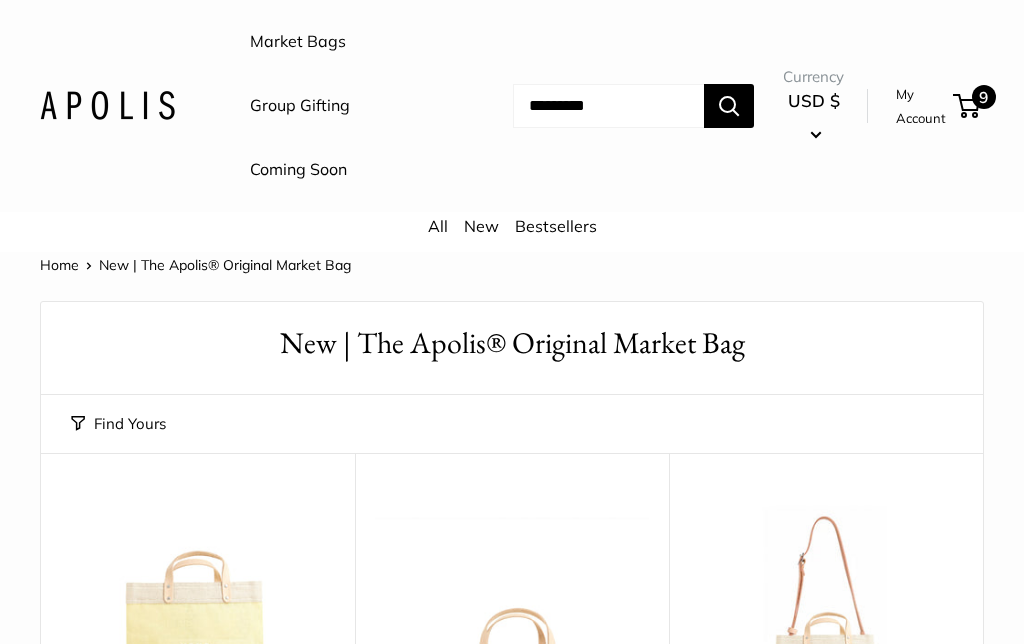 click on "9" at bounding box center [966, 106] 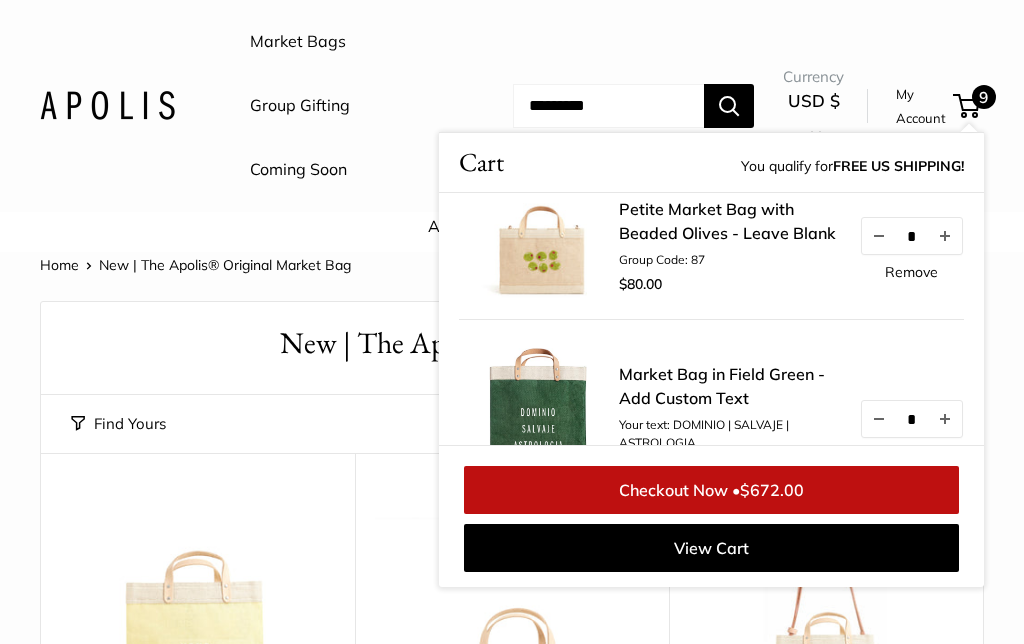 scroll, scrollTop: 491, scrollLeft: 0, axis: vertical 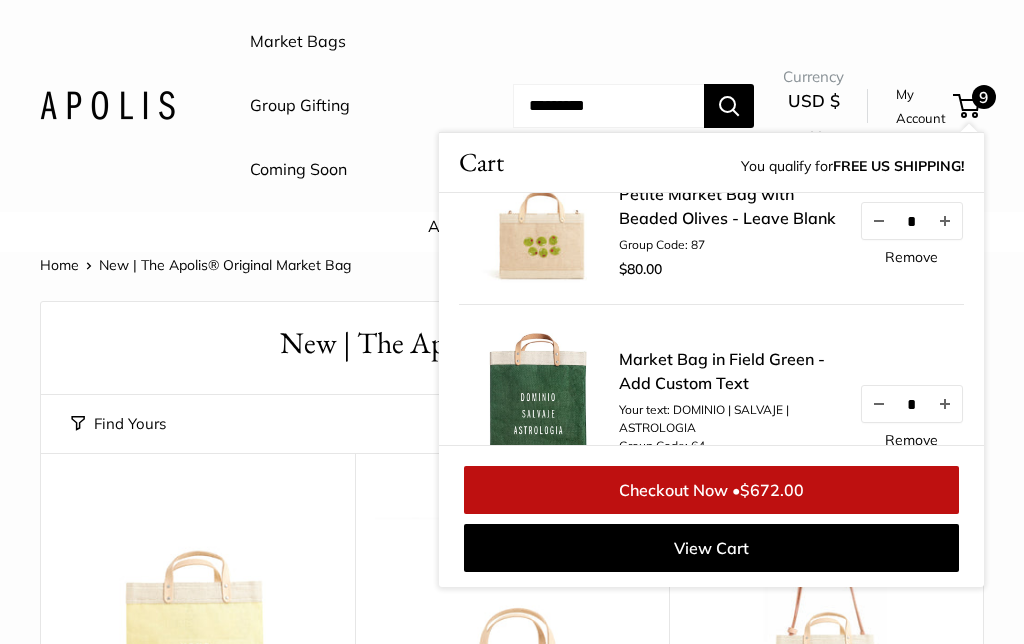 click on "Market Bags Group Gifting Coming Soon" at bounding box center (361, 106) 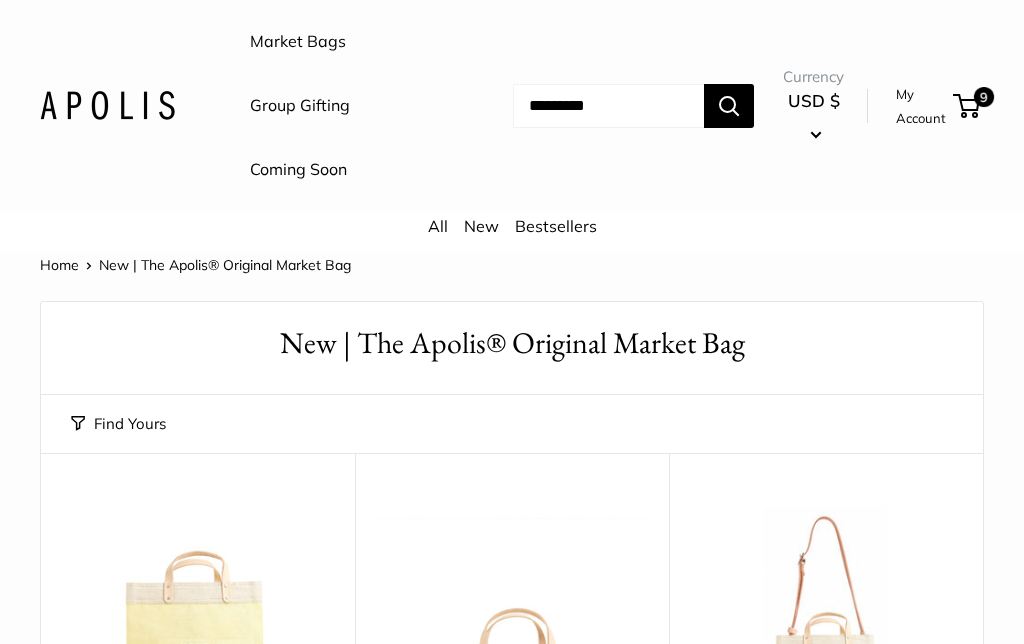click on "New" at bounding box center (481, 226) 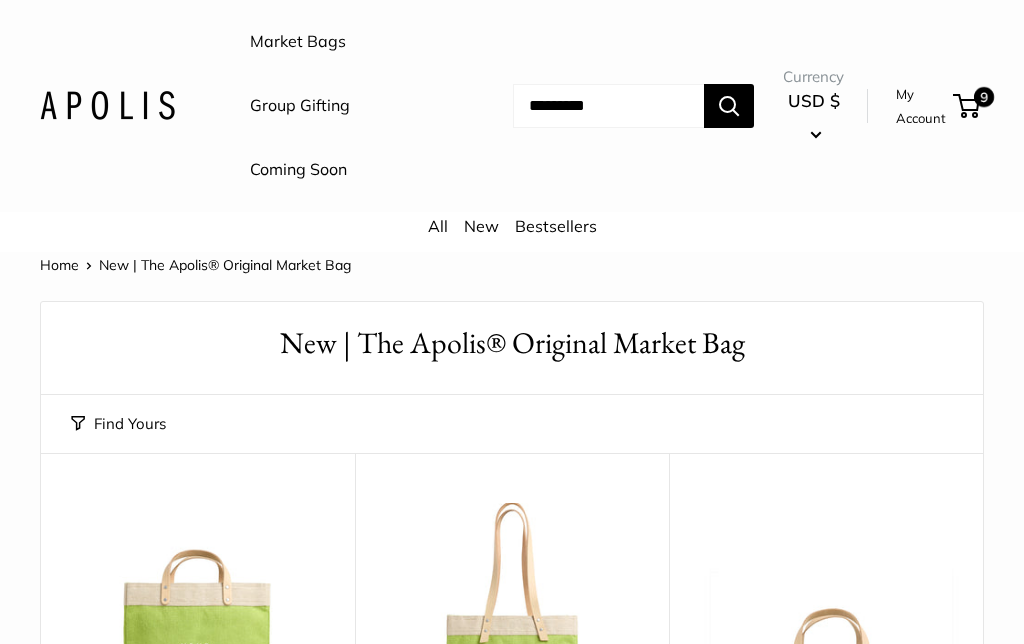 scroll, scrollTop: 0, scrollLeft: 0, axis: both 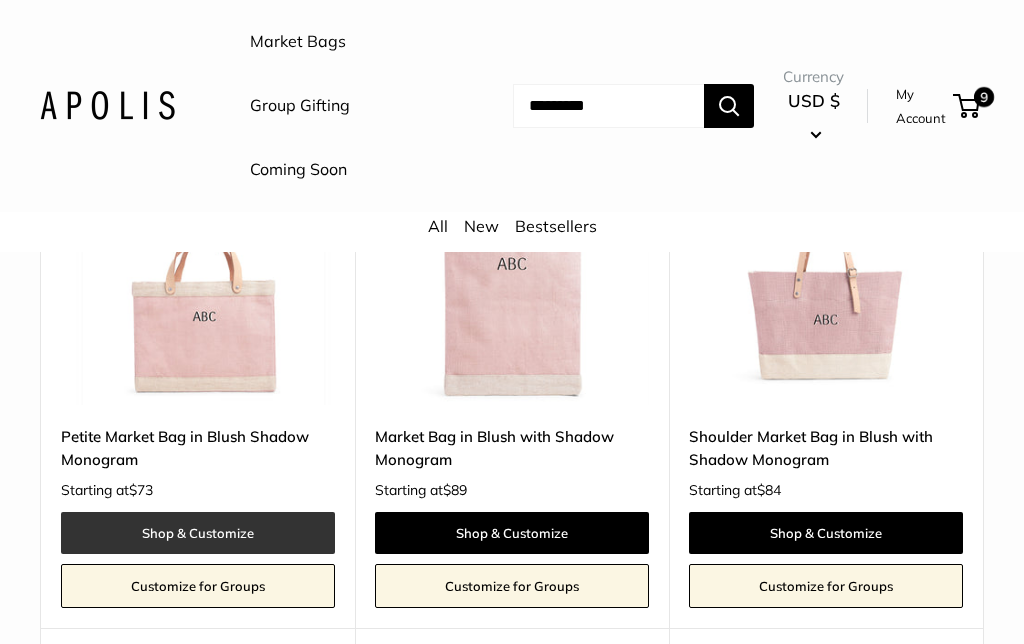 click on "Shop & Customize" at bounding box center (198, 533) 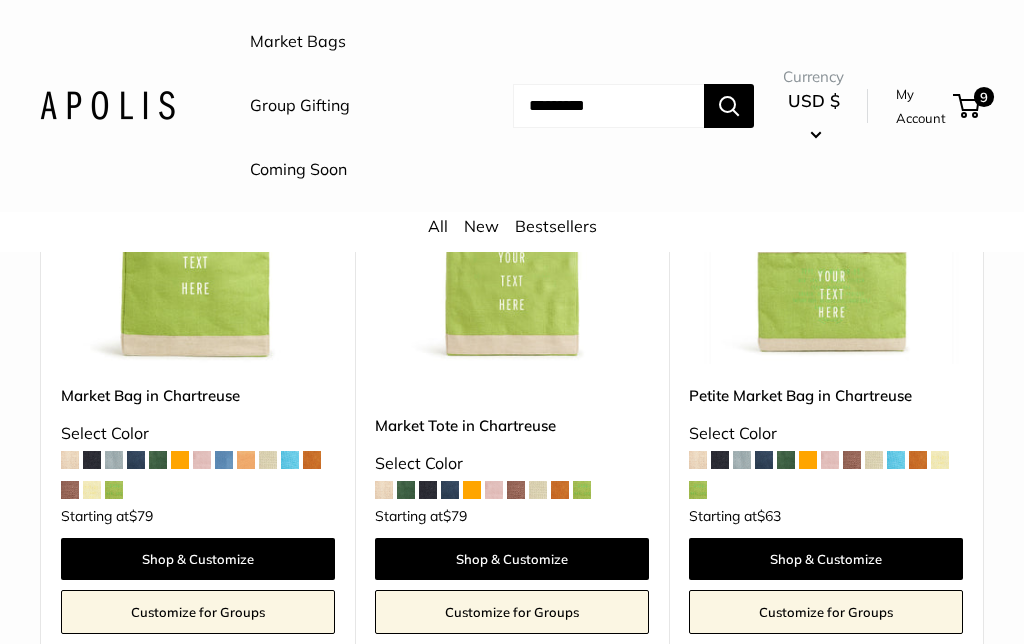 scroll, scrollTop: 422, scrollLeft: 0, axis: vertical 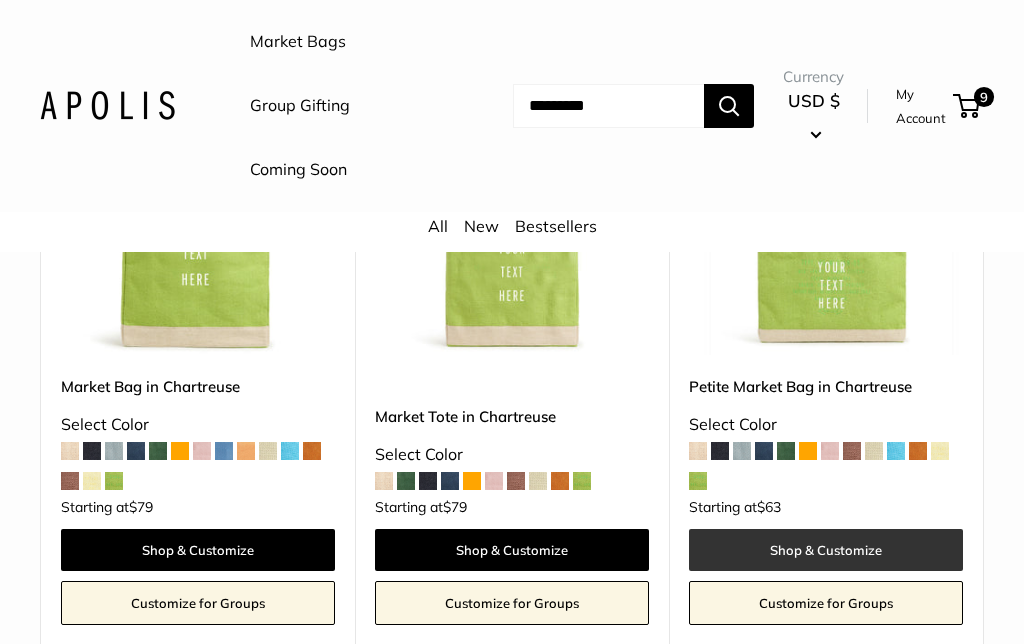 click on "Shop & Customize" at bounding box center (826, 550) 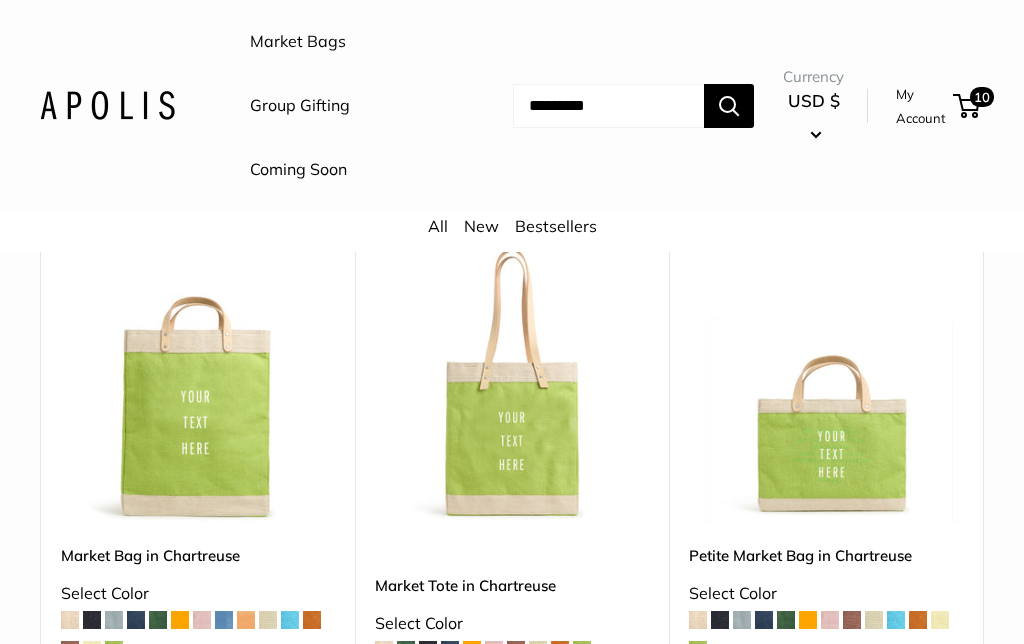scroll, scrollTop: 349, scrollLeft: 0, axis: vertical 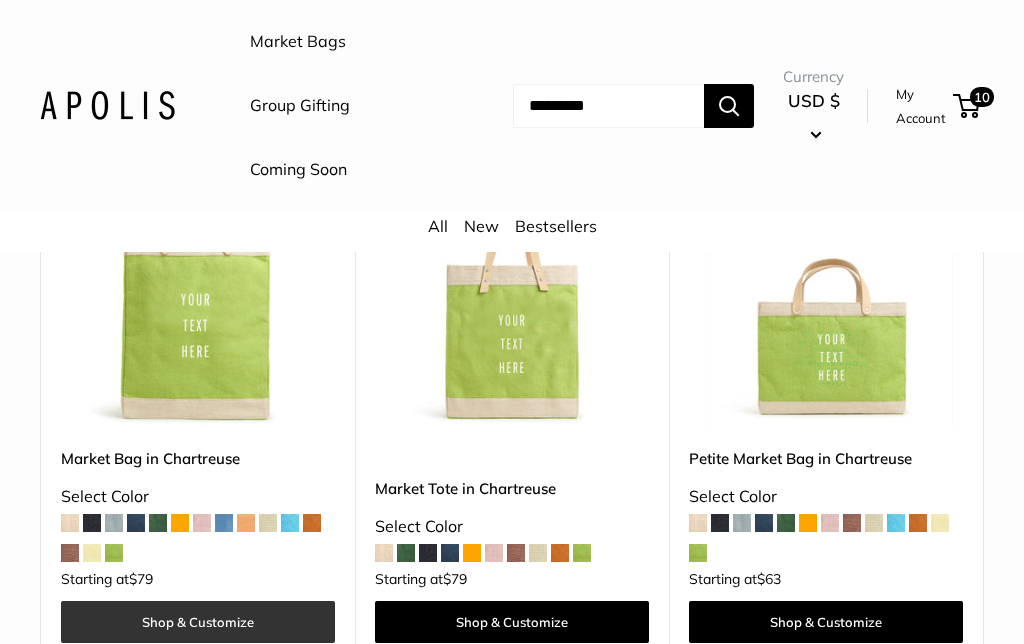 click on "Shop & Customize" at bounding box center [198, 623] 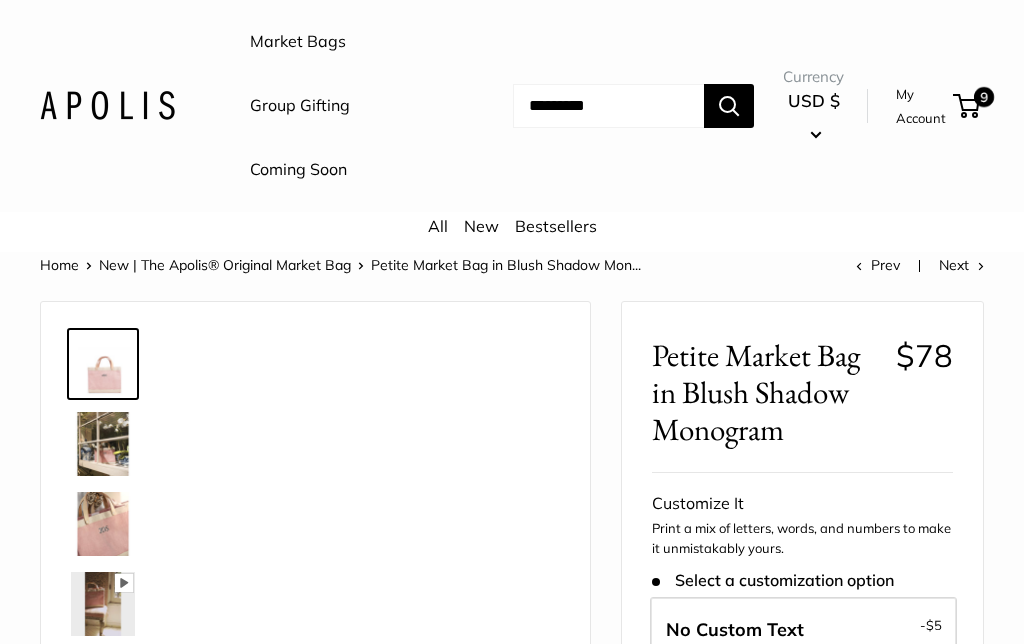 scroll, scrollTop: 0, scrollLeft: 0, axis: both 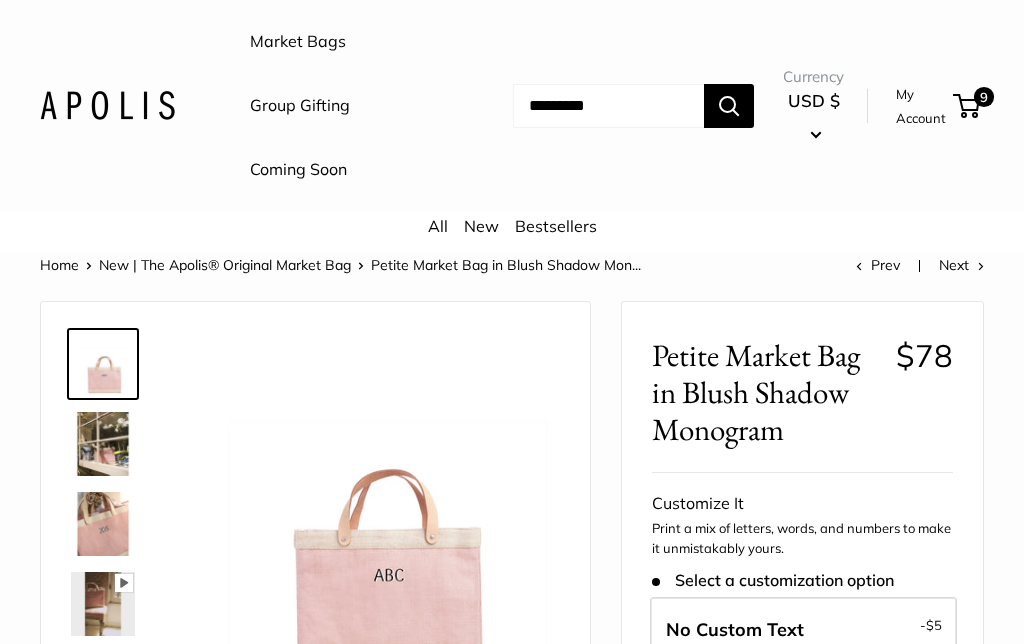 click at bounding box center (103, 524) 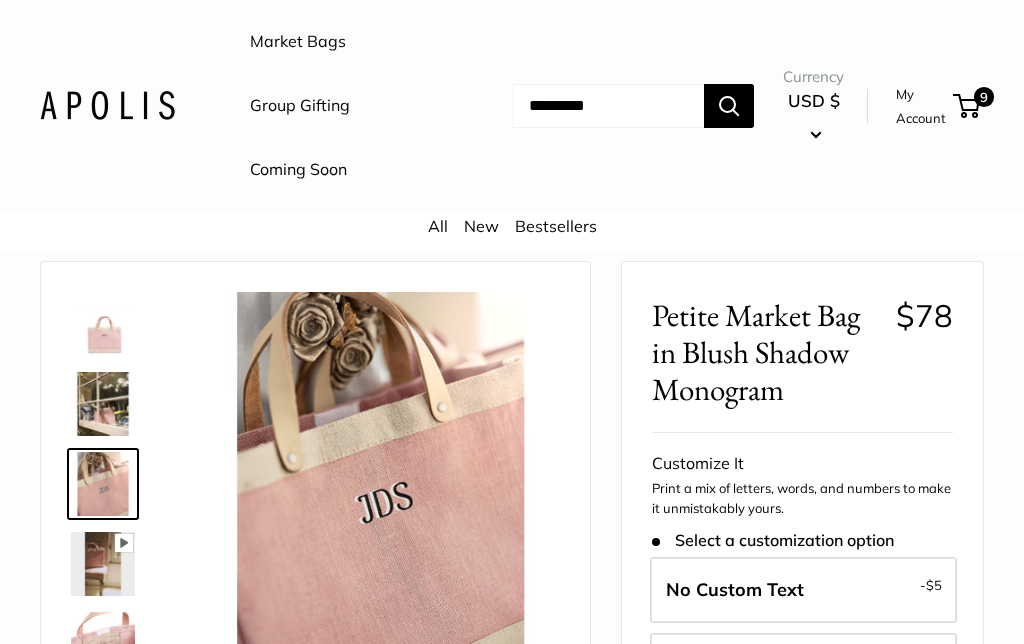 scroll, scrollTop: 0, scrollLeft: 0, axis: both 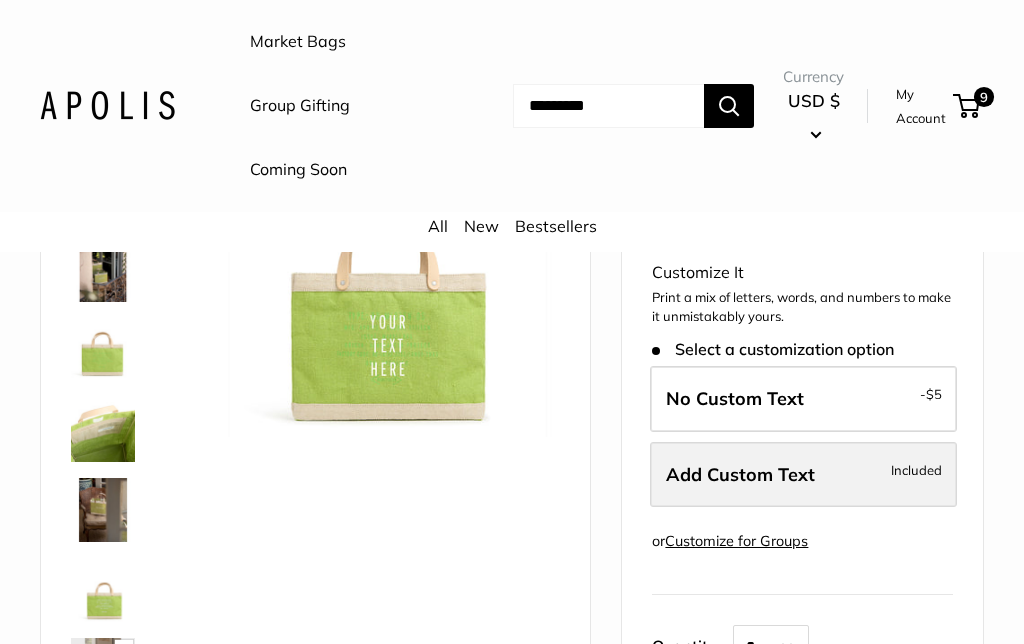 click on "Add Custom Text" at bounding box center (740, 474) 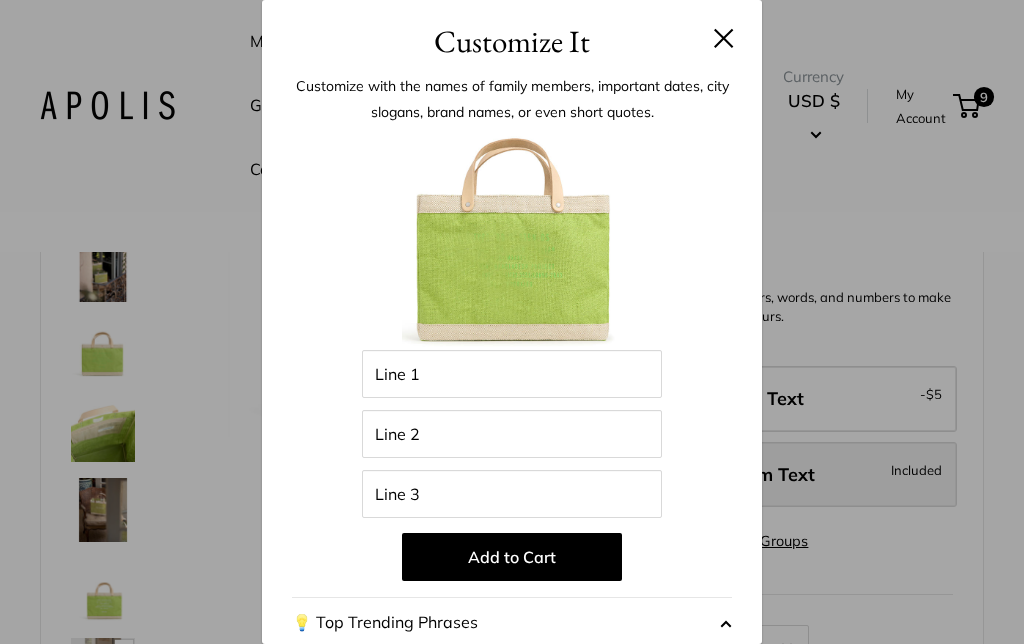 scroll, scrollTop: 334, scrollLeft: 0, axis: vertical 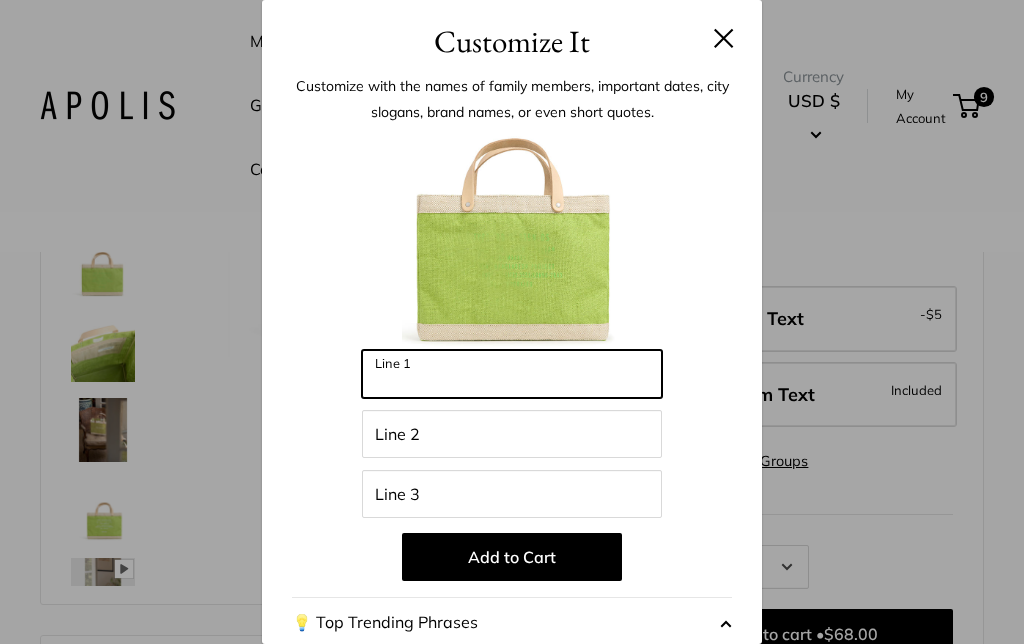 click on "Line 1" at bounding box center (512, 374) 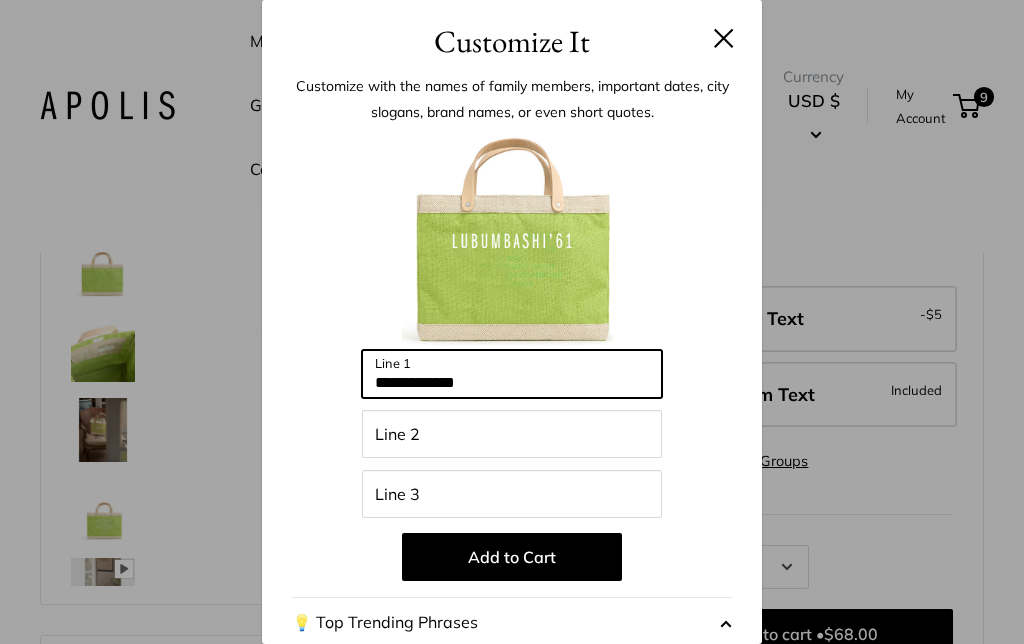 type on "**********" 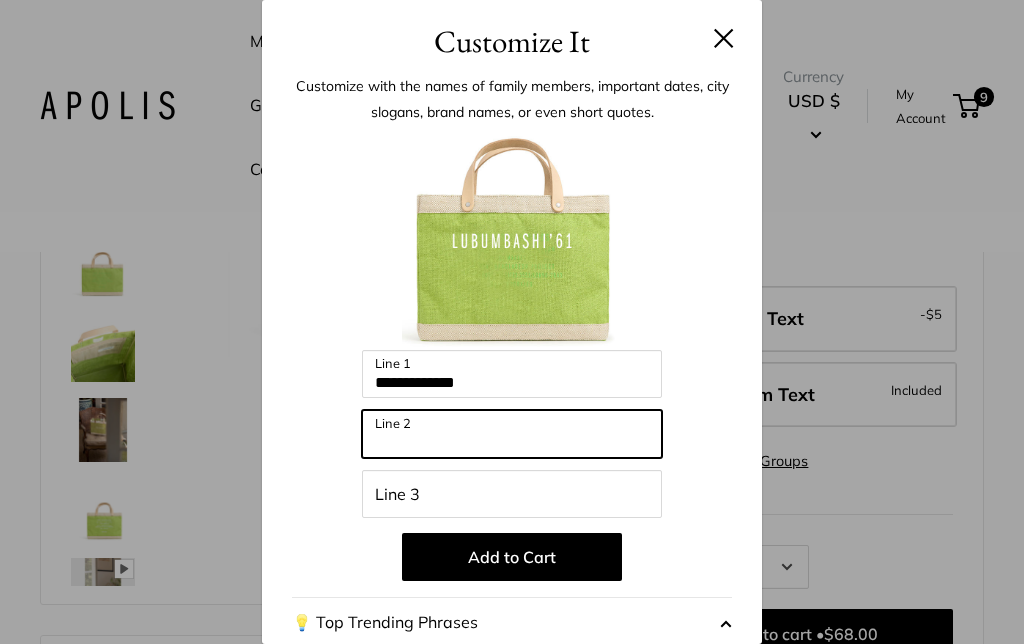 click on "Line 2" at bounding box center (512, 434) 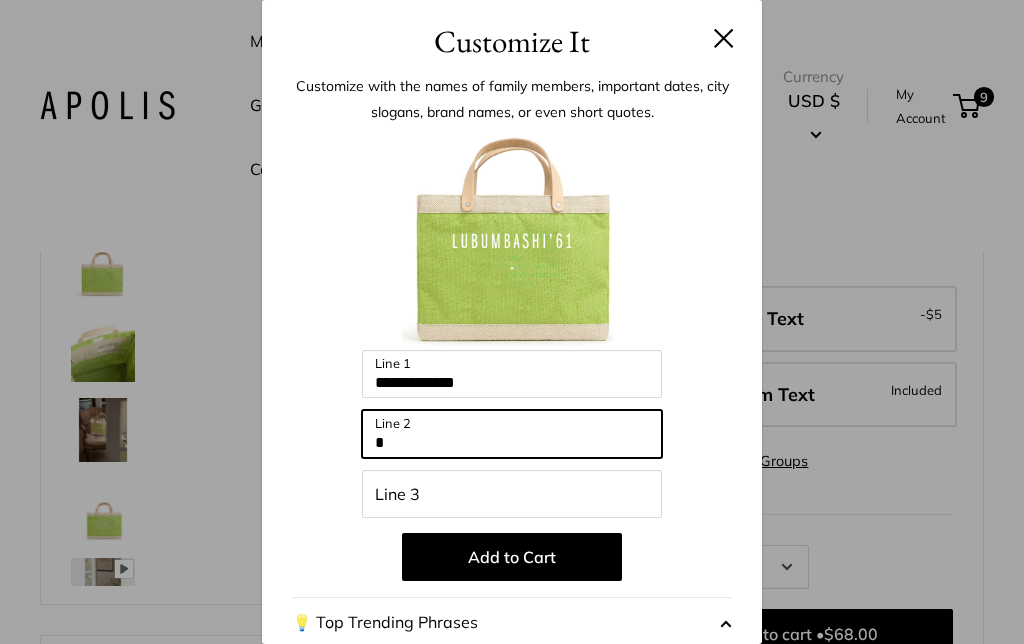 type on "*" 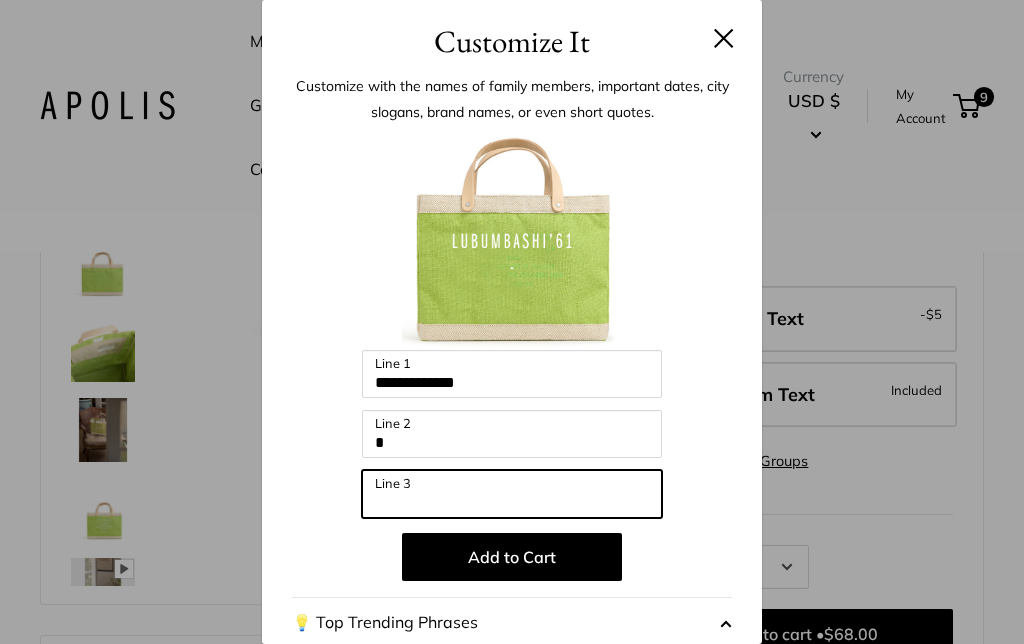 click on "Line 3" at bounding box center (512, 494) 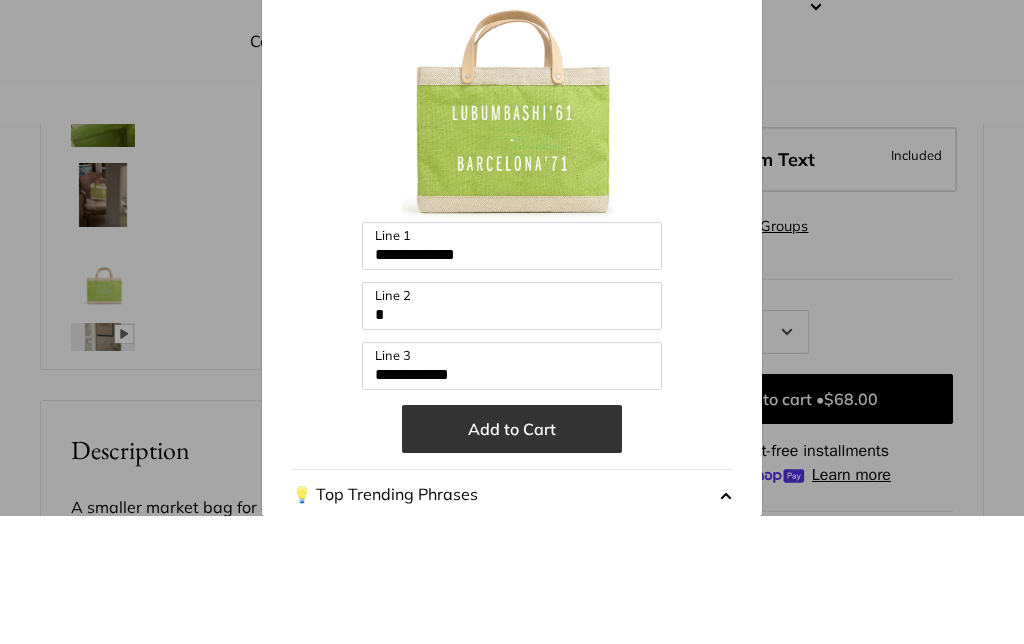 click on "Add to Cart" at bounding box center [512, 557] 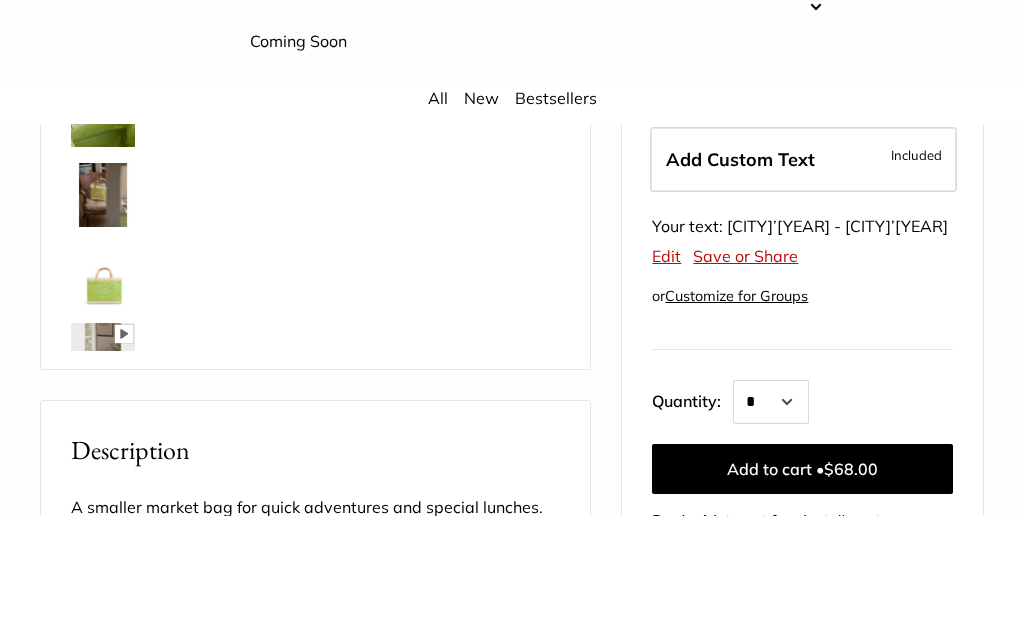 scroll, scrollTop: 569, scrollLeft: 0, axis: vertical 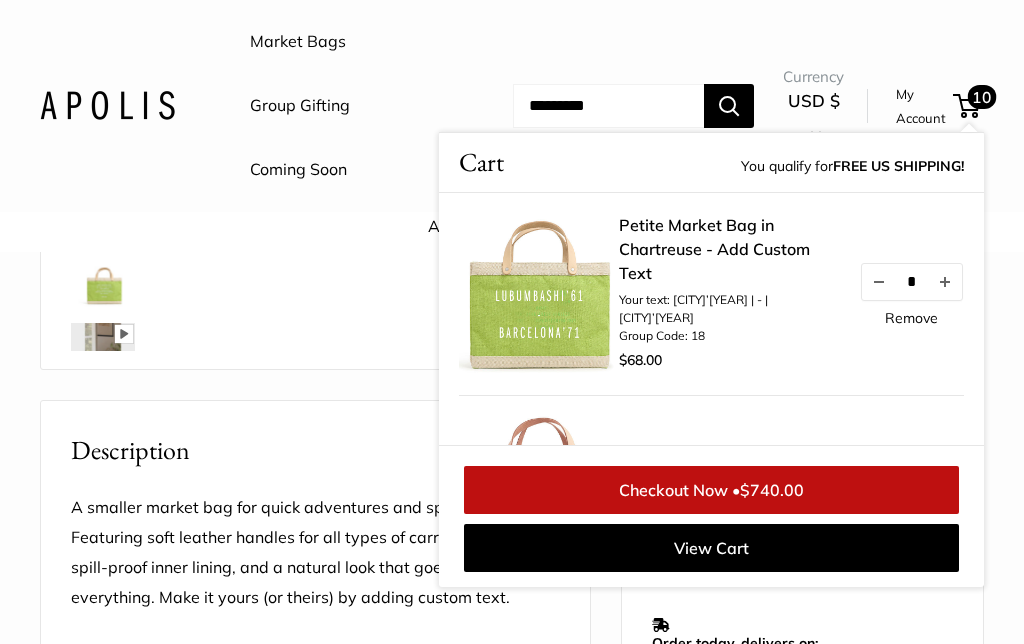 click on "A smaller market bag for quick adventures and special lunches. Featuring soft leather handles for all types of carry, a tough and spill-proof inner lining, and a natural look that goes well with everything. Make it yours (or theirs) by adding custom text.
Soft leather handle.
Tear & spill resistant.
Supports Fair Trade™
View more" at bounding box center (315, 599) 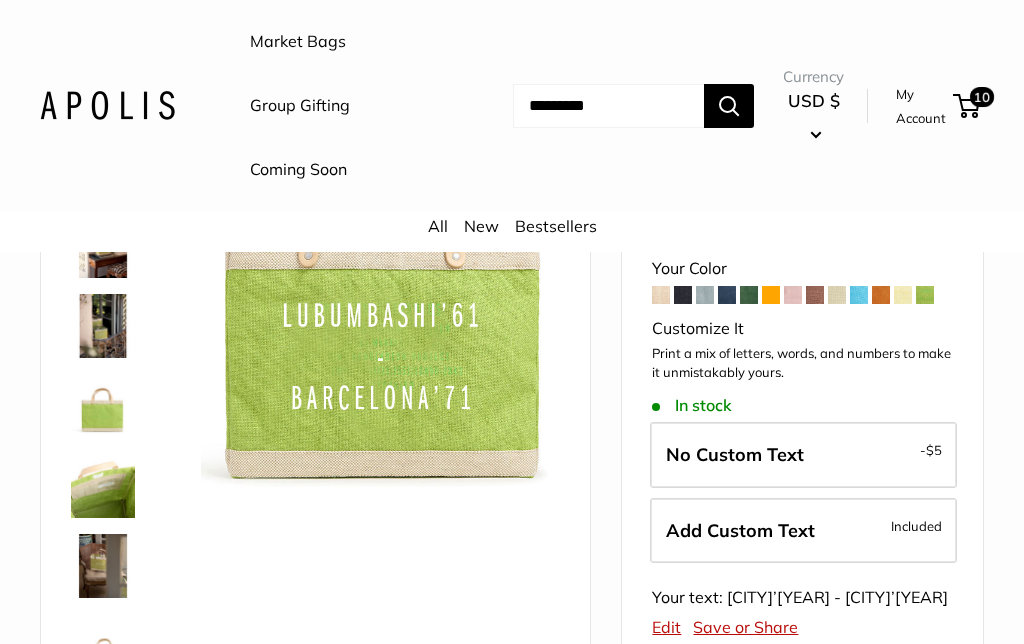 scroll, scrollTop: 176, scrollLeft: 0, axis: vertical 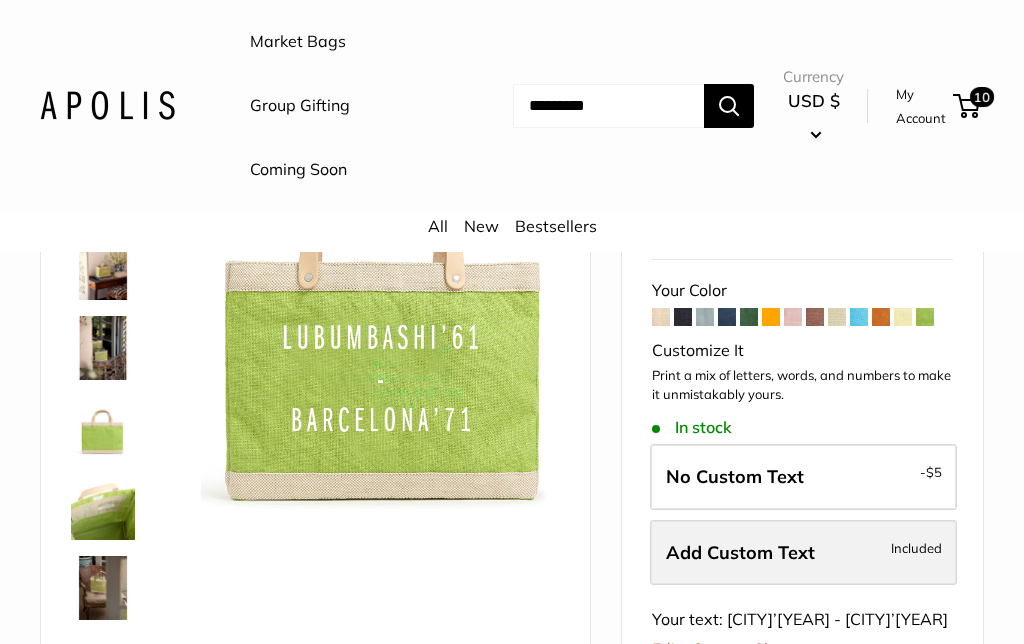 click on "Add Custom Text" at bounding box center [740, 552] 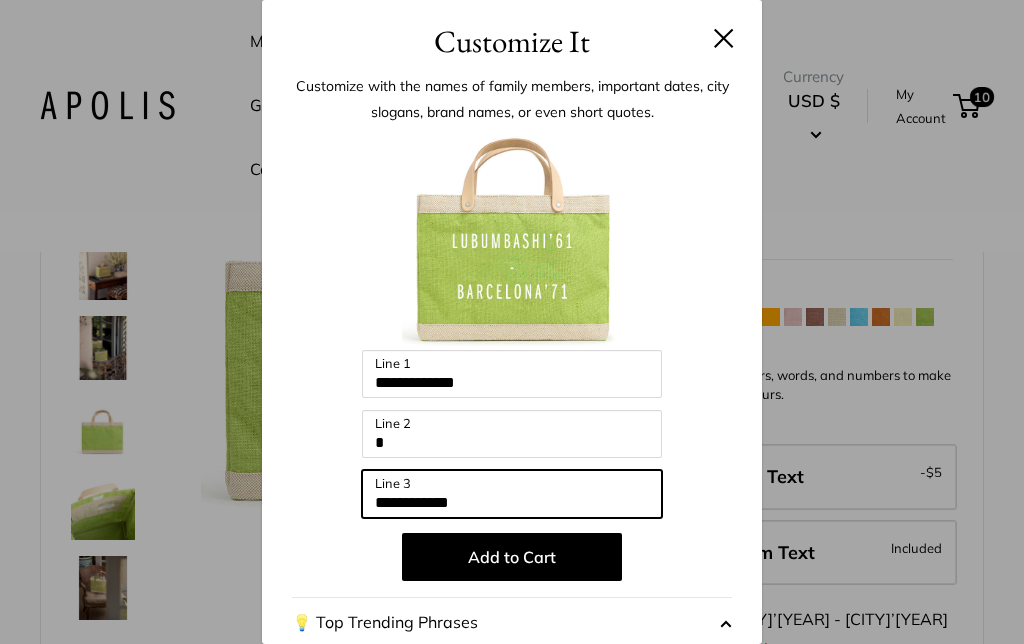 click on "**********" at bounding box center [512, 494] 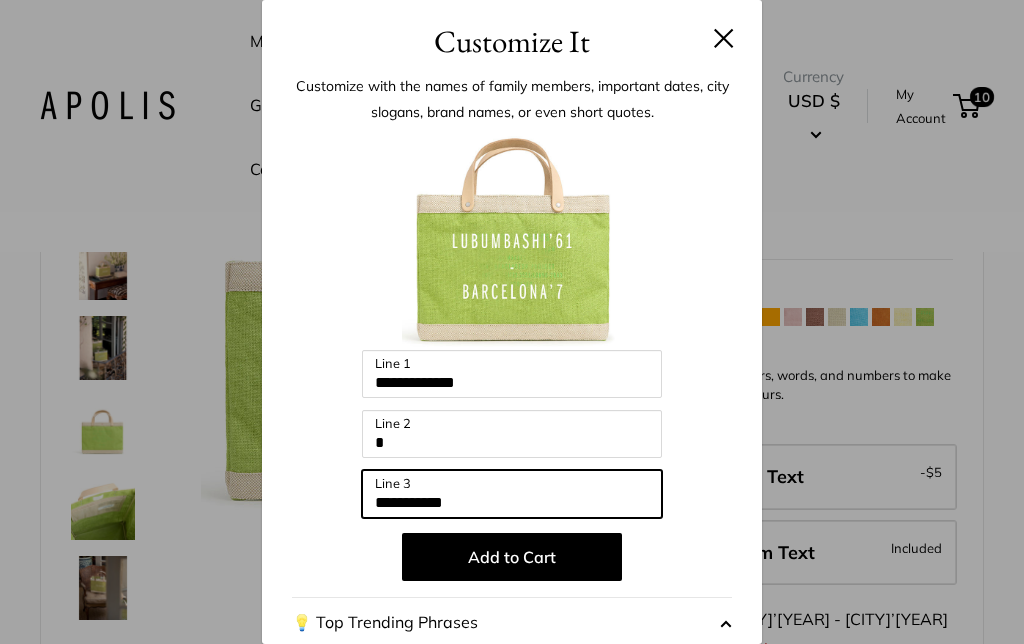 scroll, scrollTop: 261, scrollLeft: 0, axis: vertical 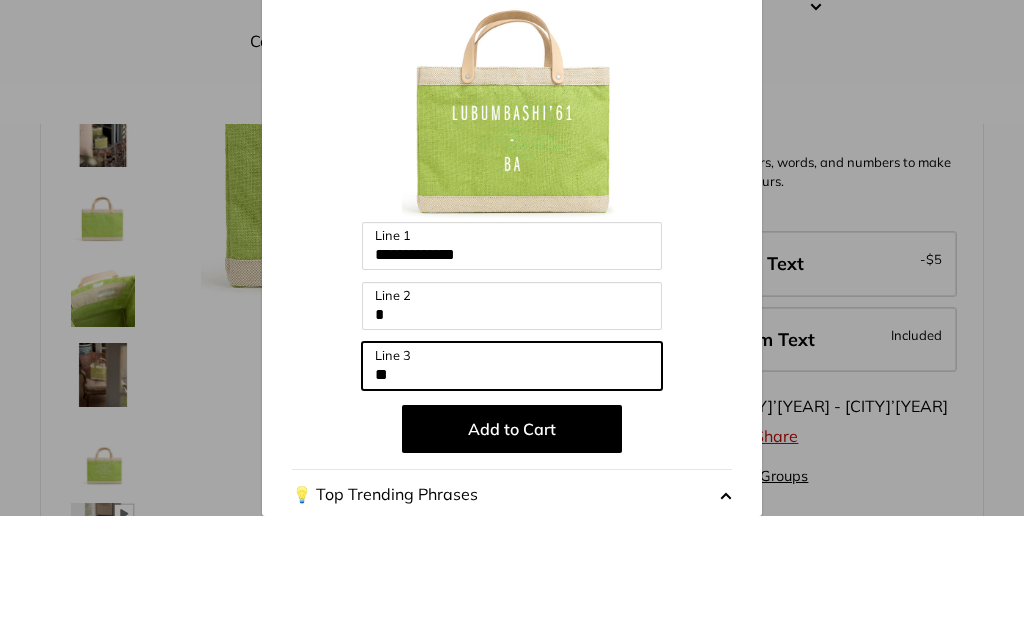 type on "*" 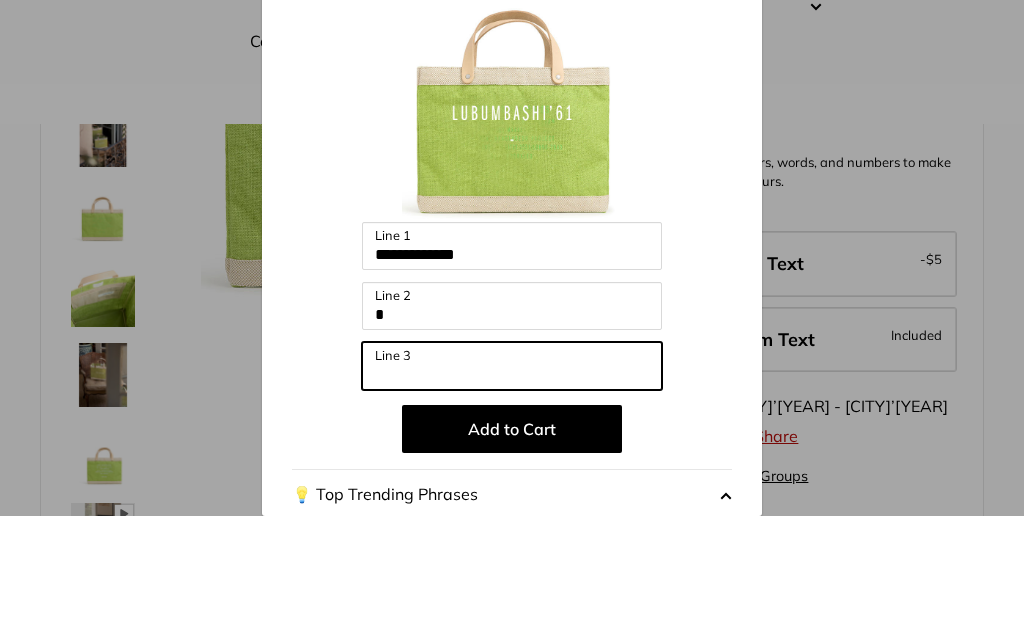 type 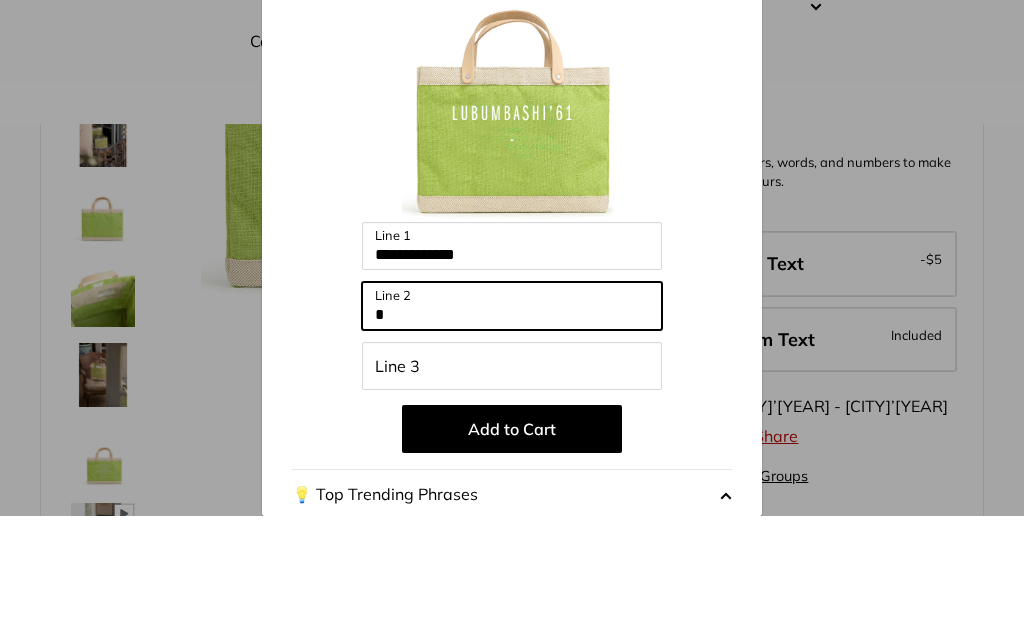 click on "*" at bounding box center [512, 434] 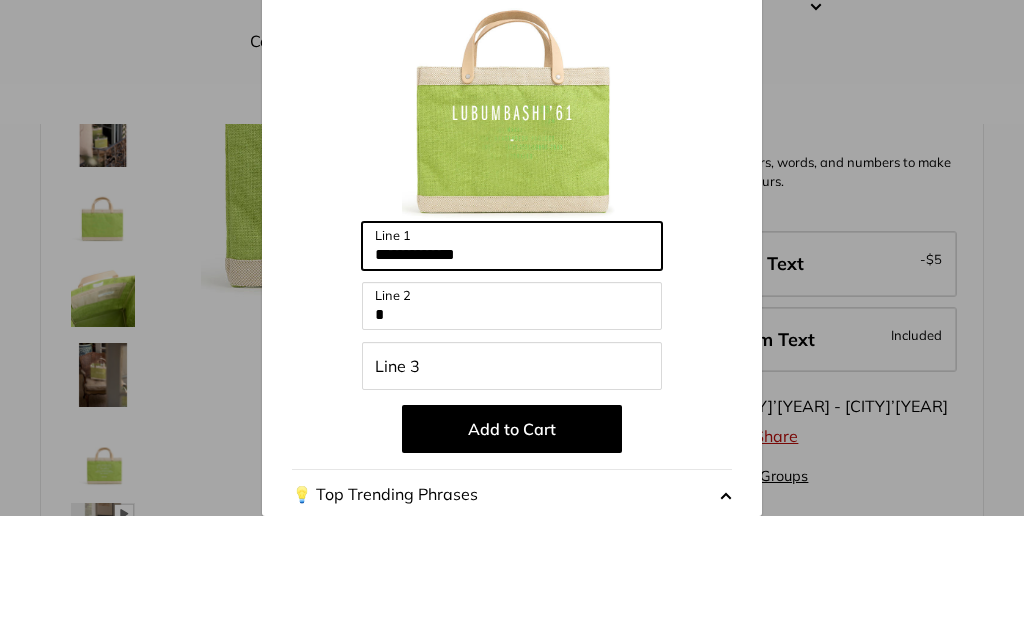 click on "**********" at bounding box center [512, 374] 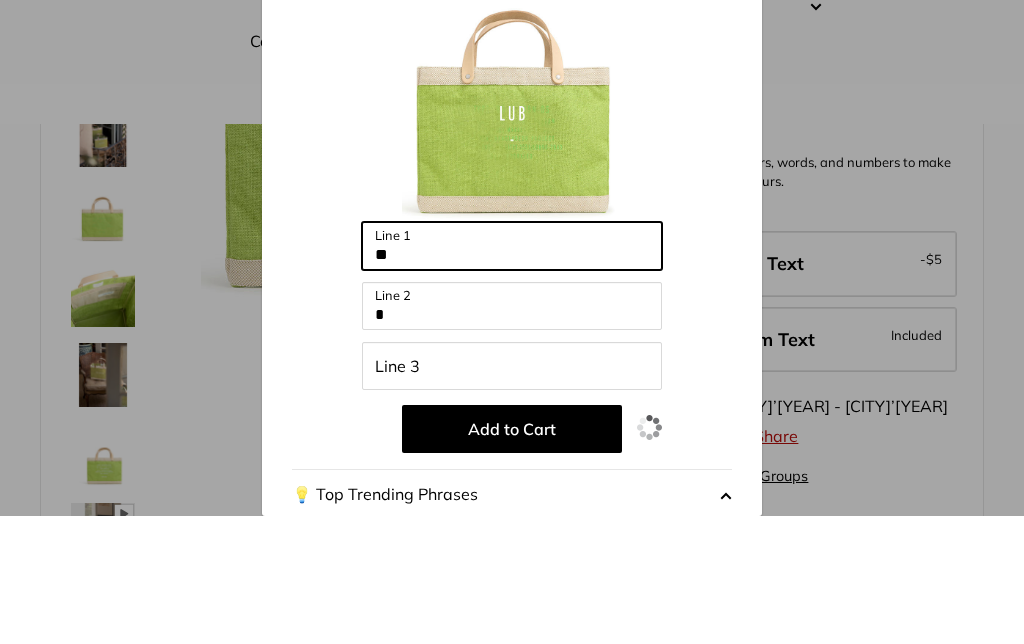 type on "*" 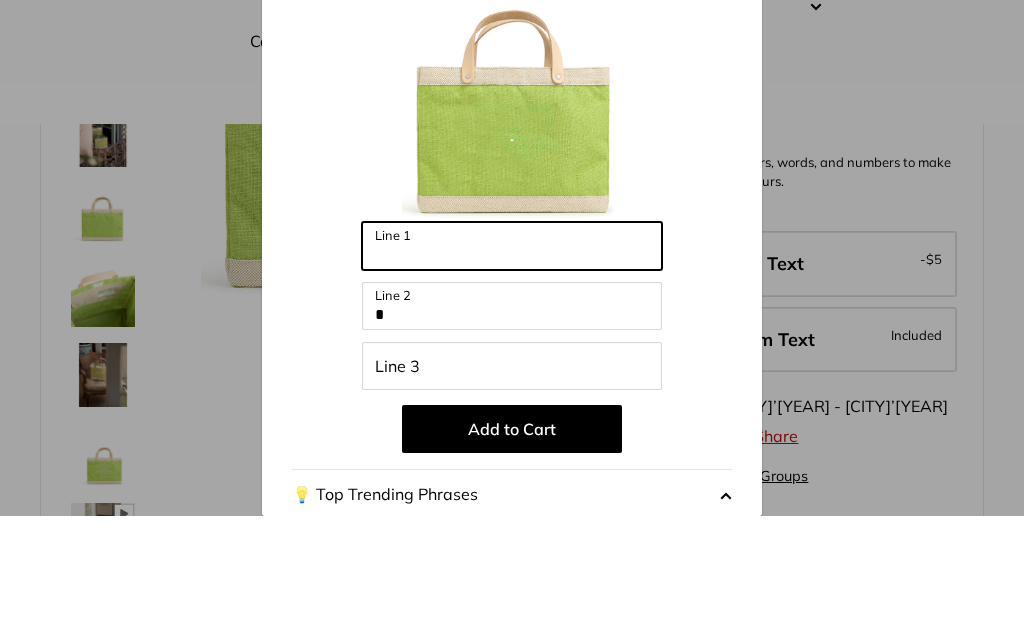 type 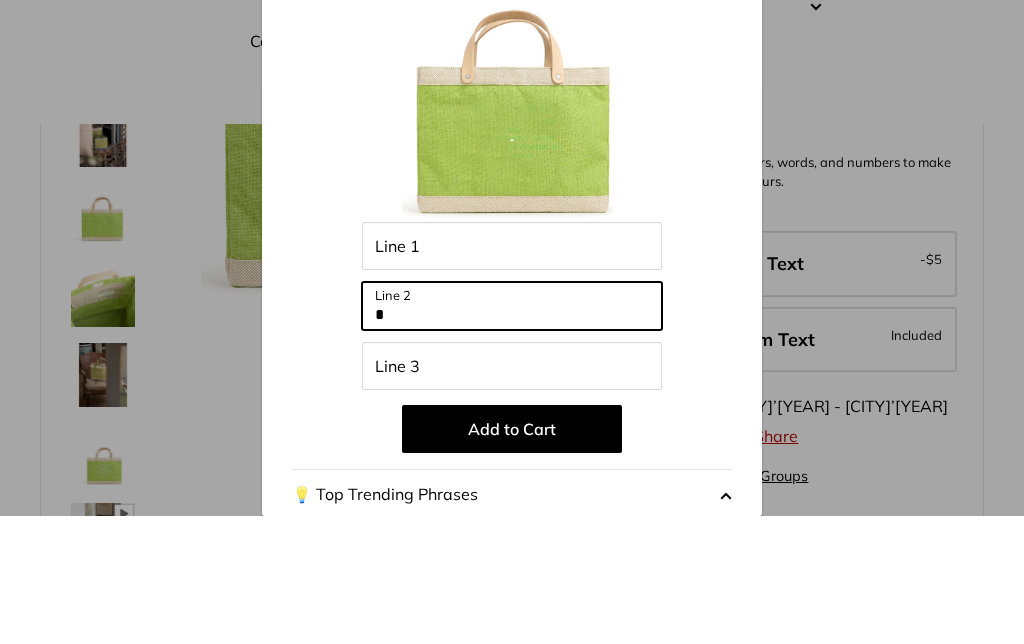 click on "*" at bounding box center [512, 434] 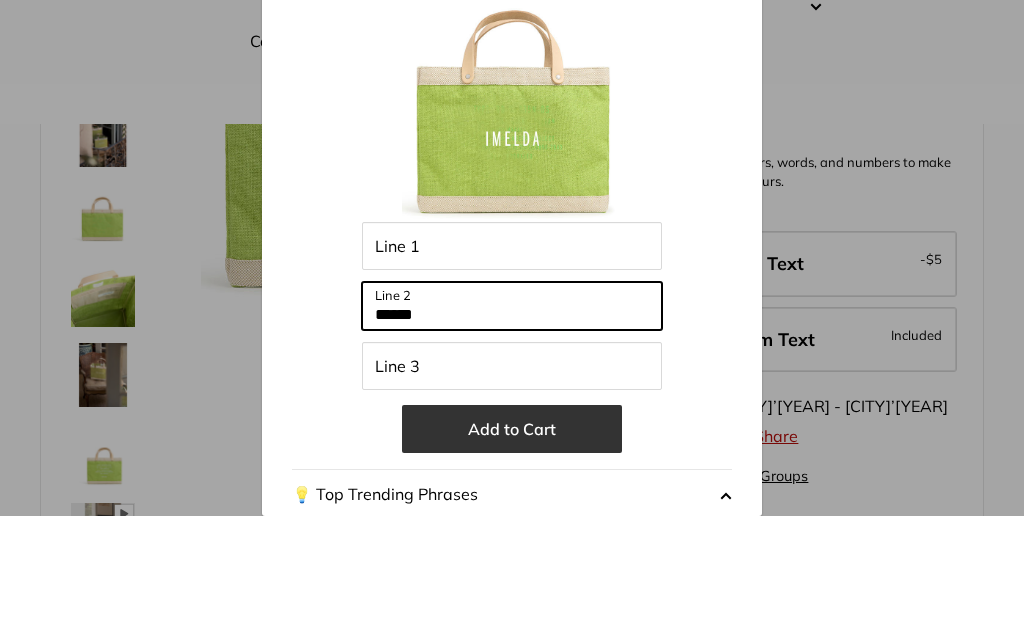type on "******" 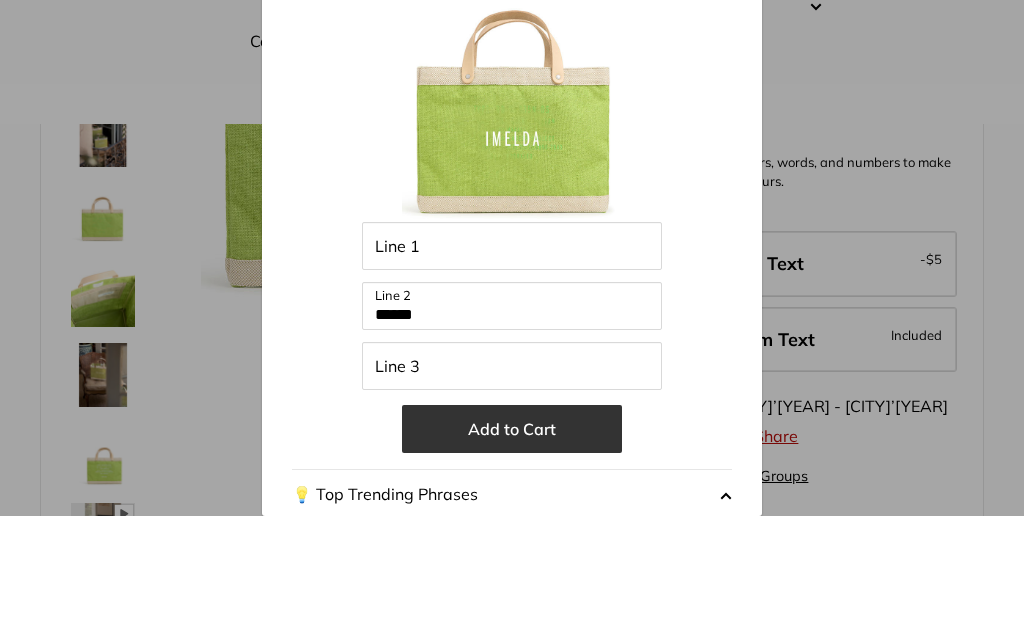click on "Add to Cart" at bounding box center (512, 557) 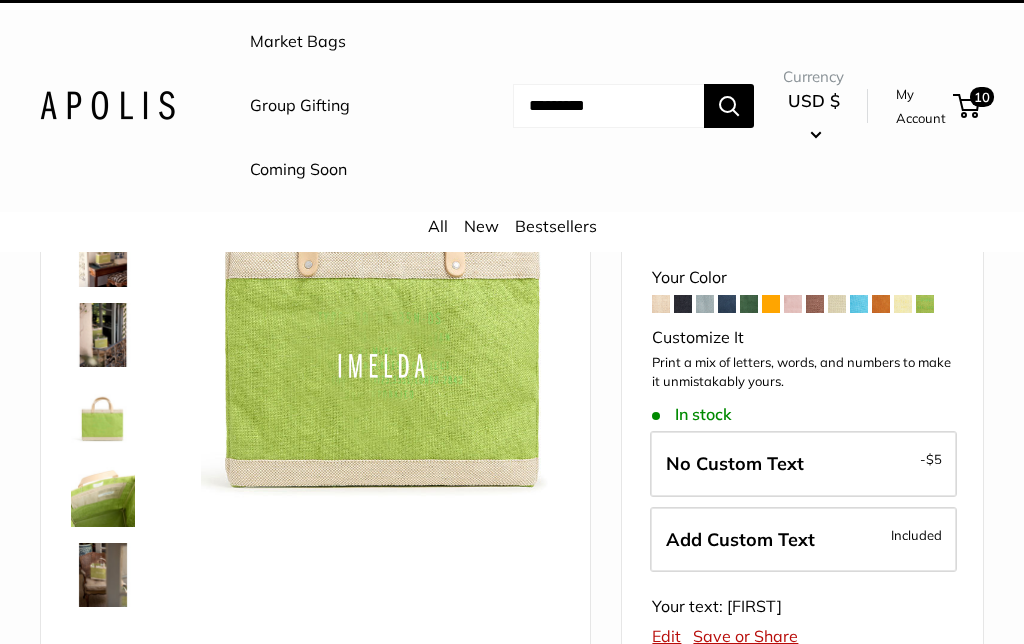scroll, scrollTop: 105, scrollLeft: 0, axis: vertical 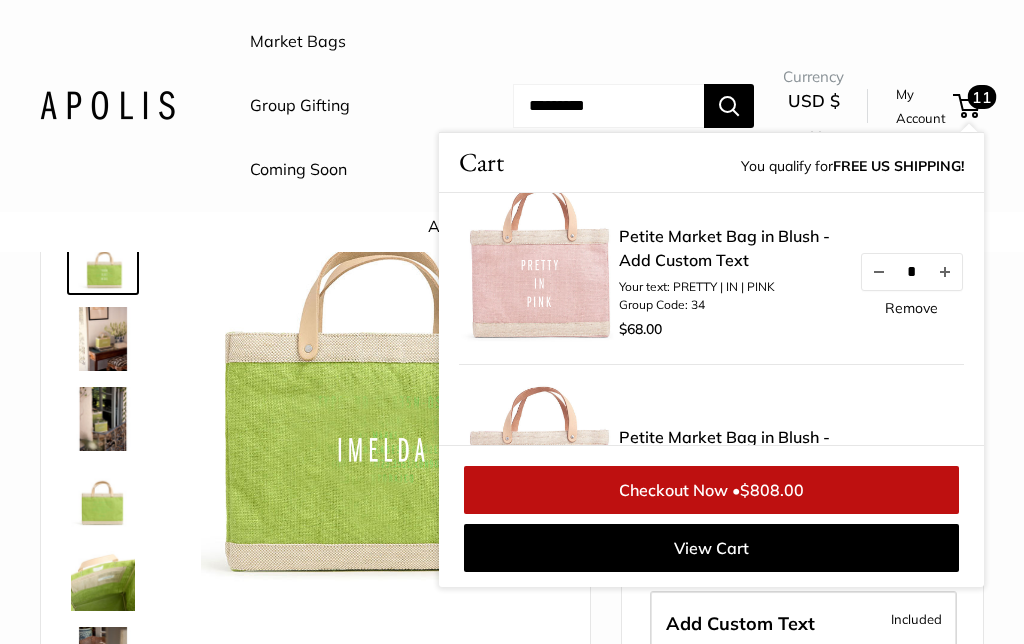 click on "Remove" at bounding box center (911, 308) 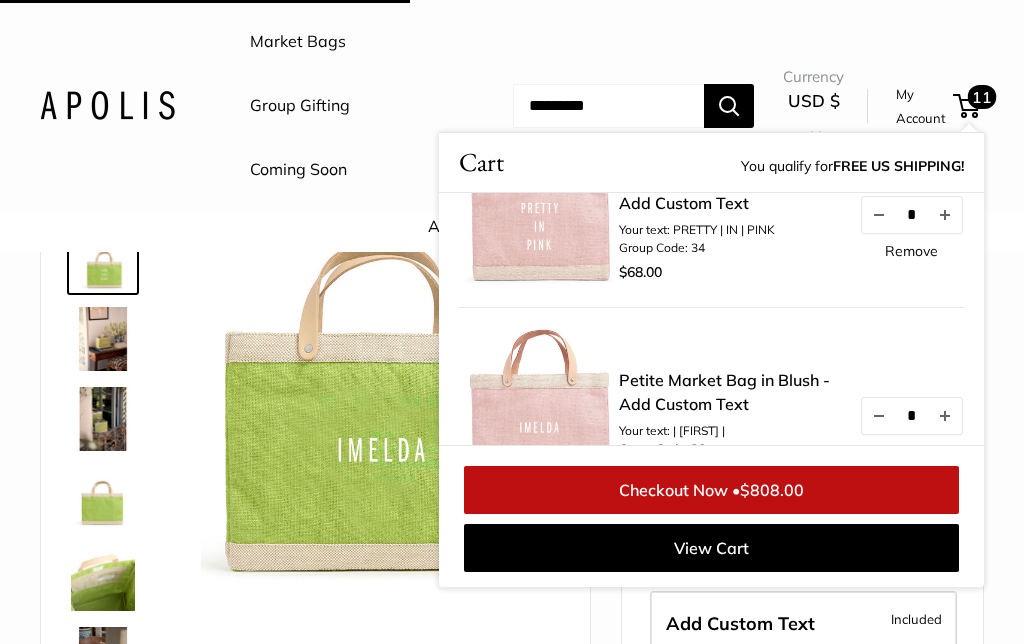 scroll, scrollTop: 491, scrollLeft: 0, axis: vertical 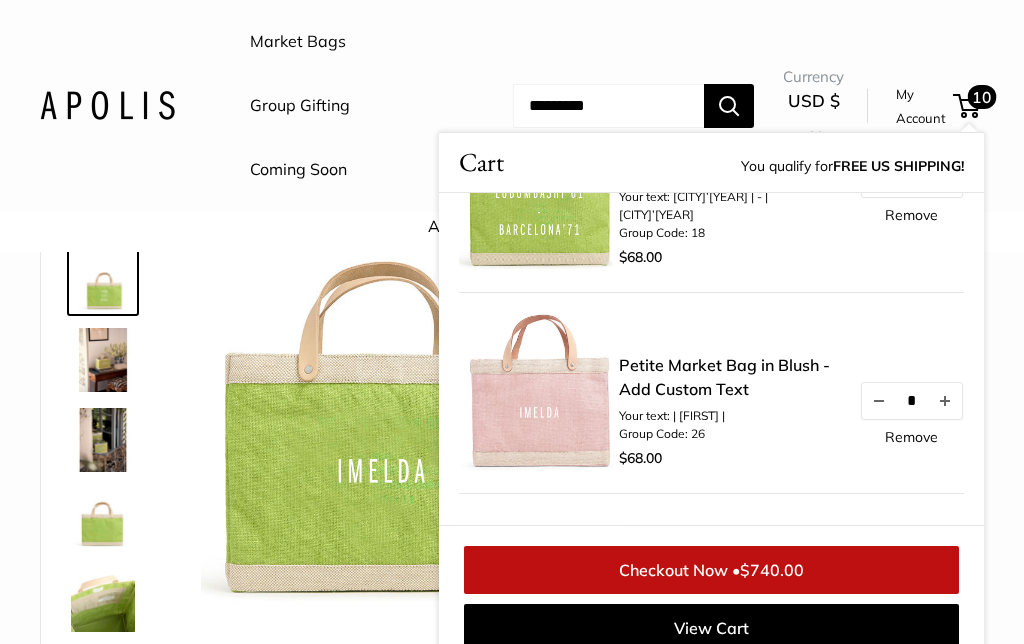 click on "All      New      Bestsellers" at bounding box center [512, 232] 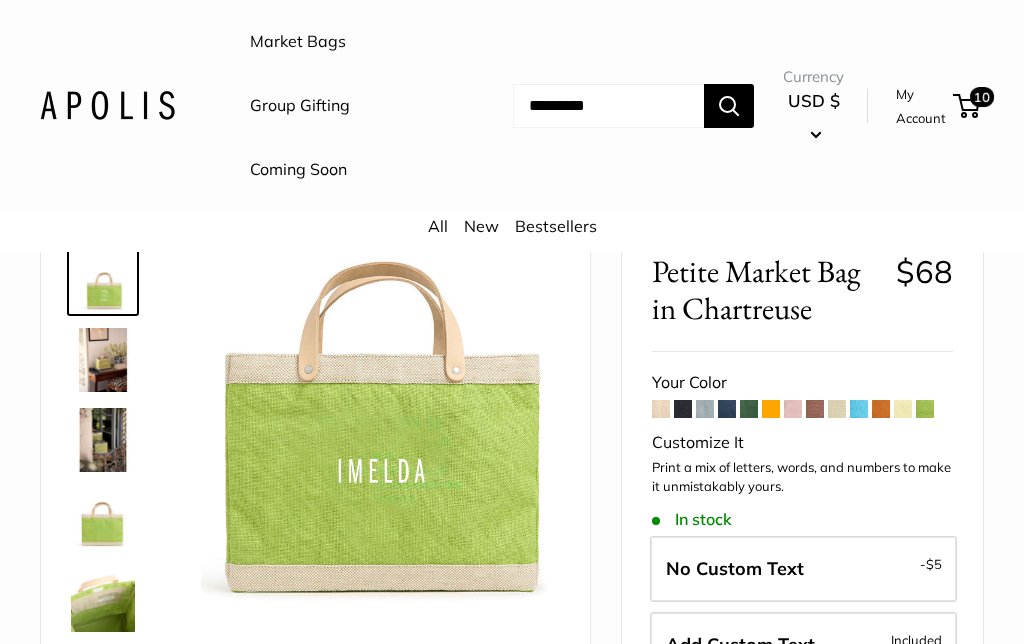 scroll, scrollTop: 0, scrollLeft: 0, axis: both 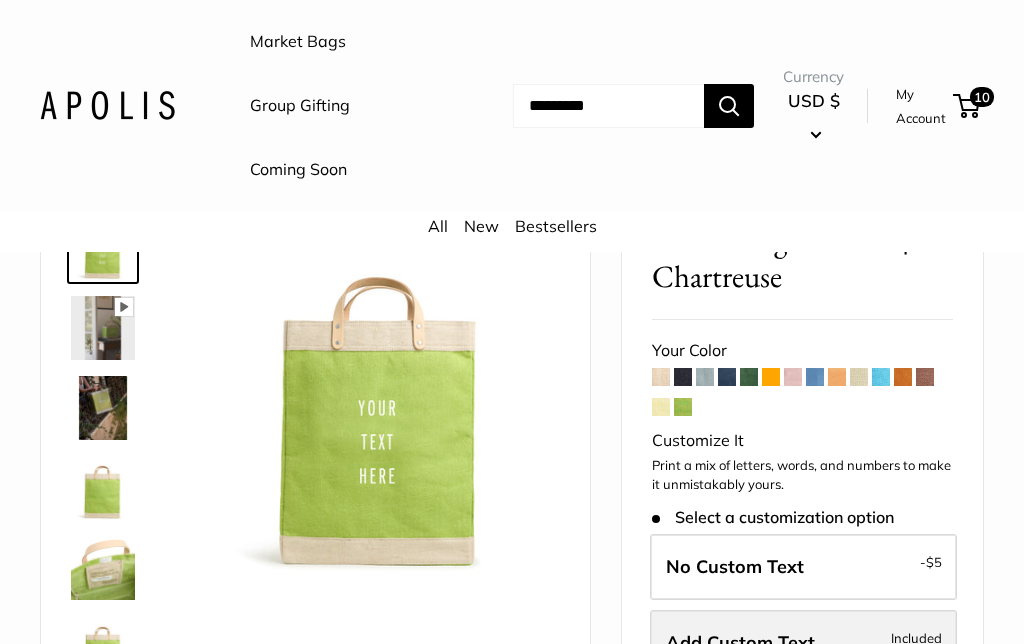 click on "Add Custom Text" at bounding box center (740, 642) 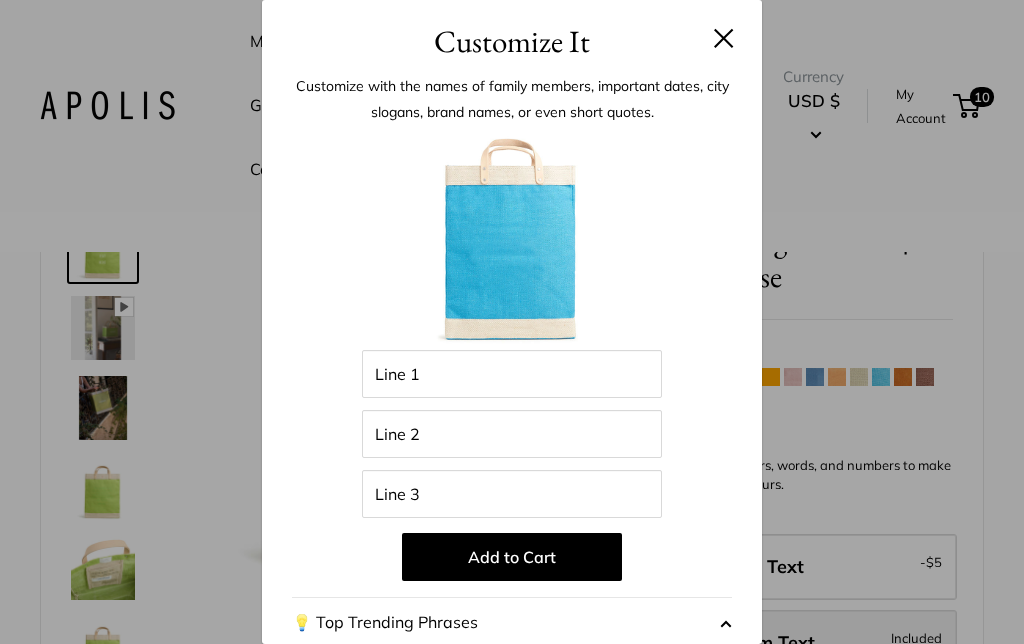 scroll, scrollTop: 196, scrollLeft: 0, axis: vertical 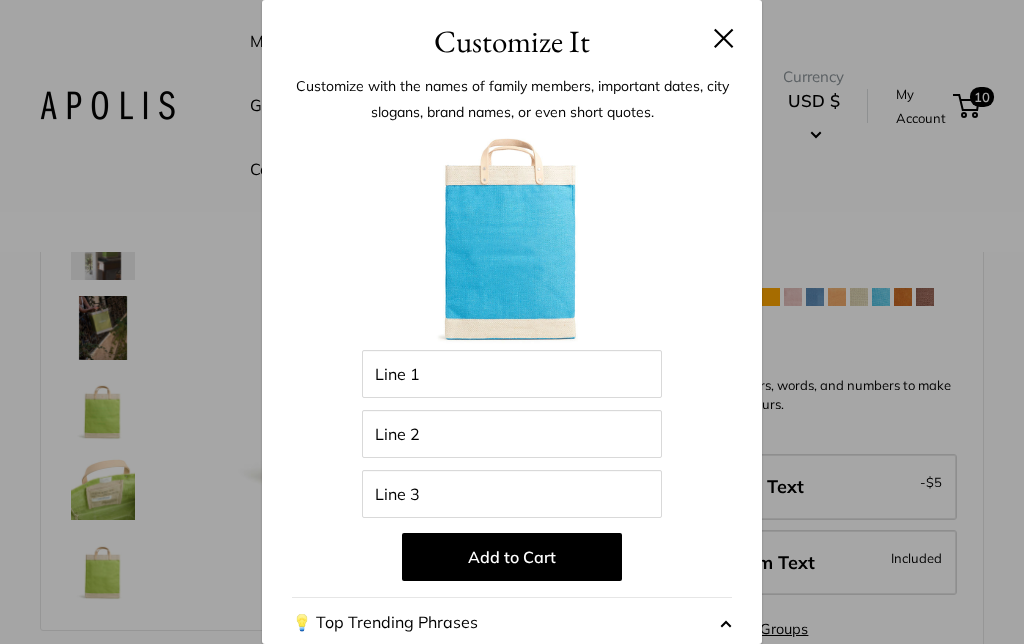 click on "Customize It" at bounding box center [512, 41] 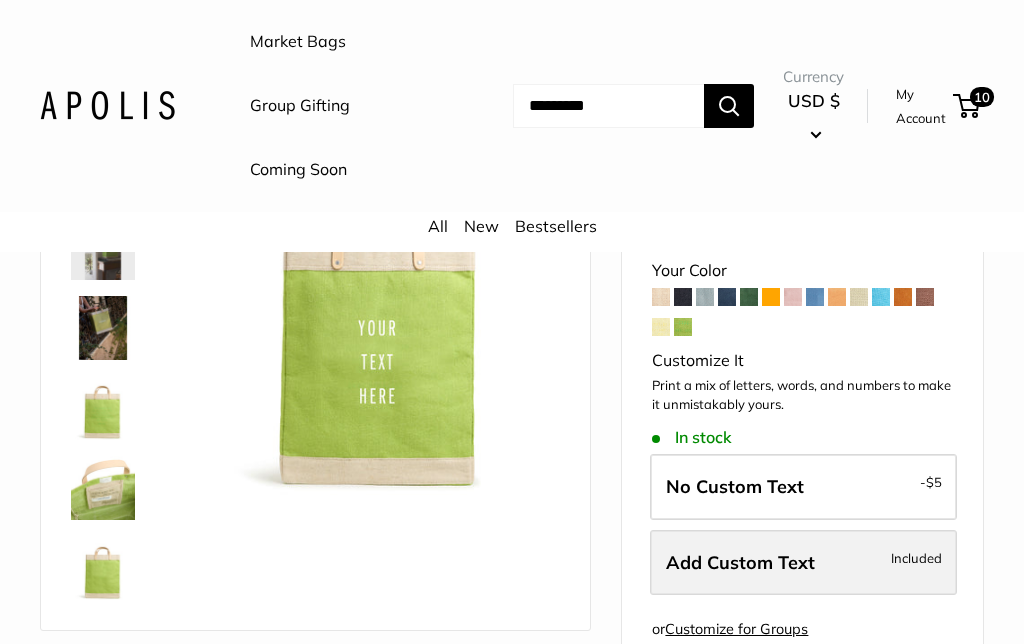 click on "Add Custom Text" at bounding box center [740, 562] 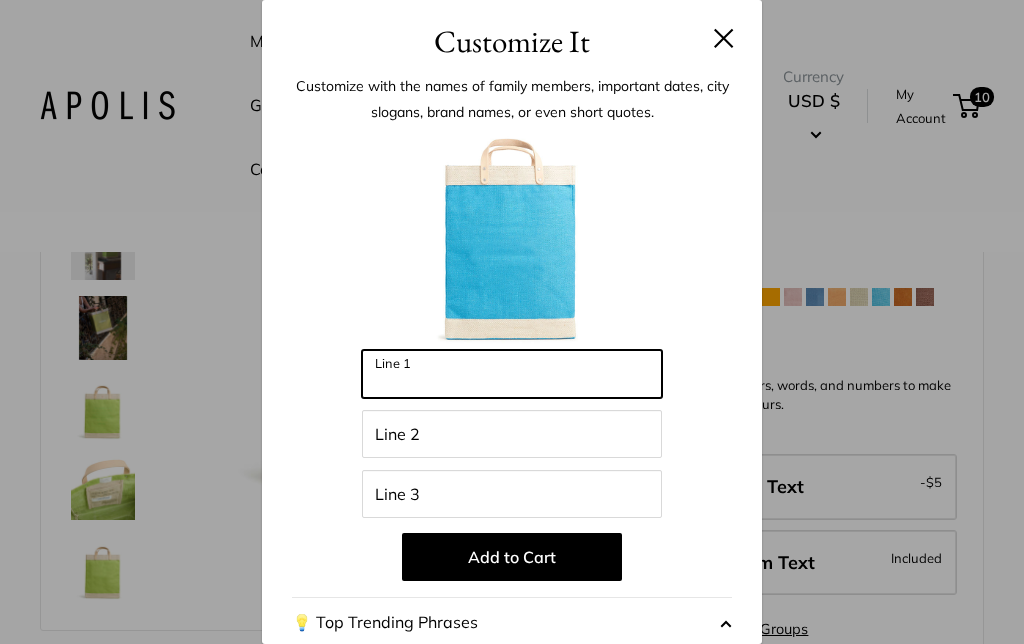 click on "Line 1" at bounding box center (512, 374) 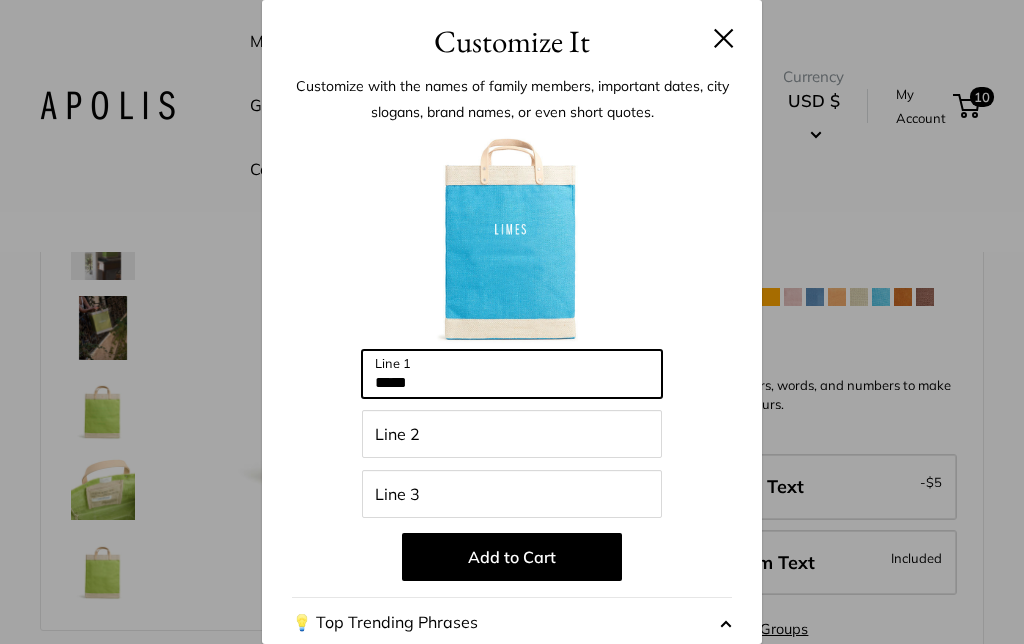 type on "*****" 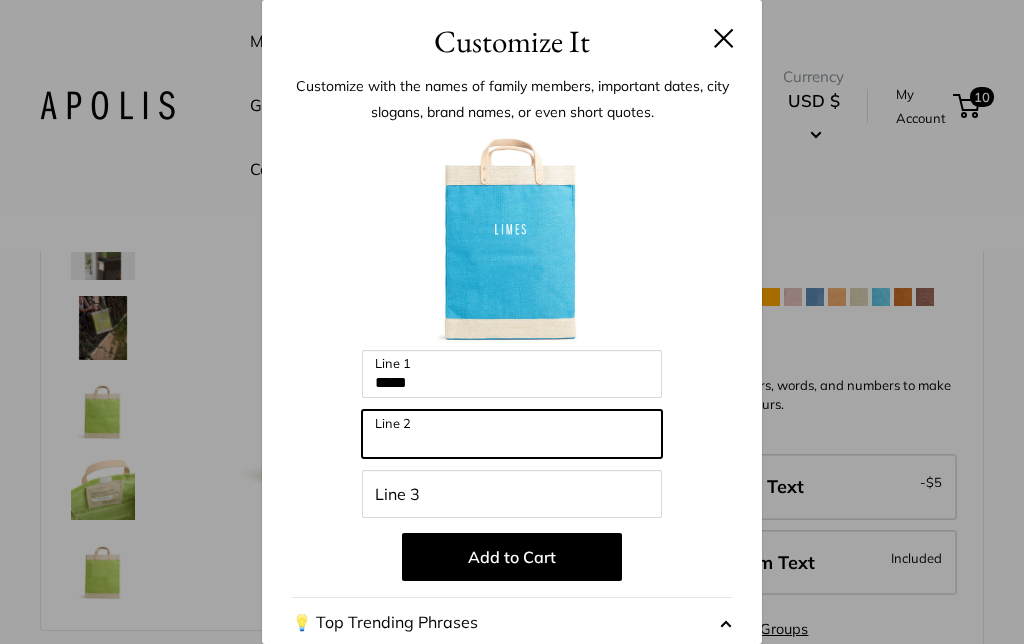 click on "Line 2" at bounding box center (512, 434) 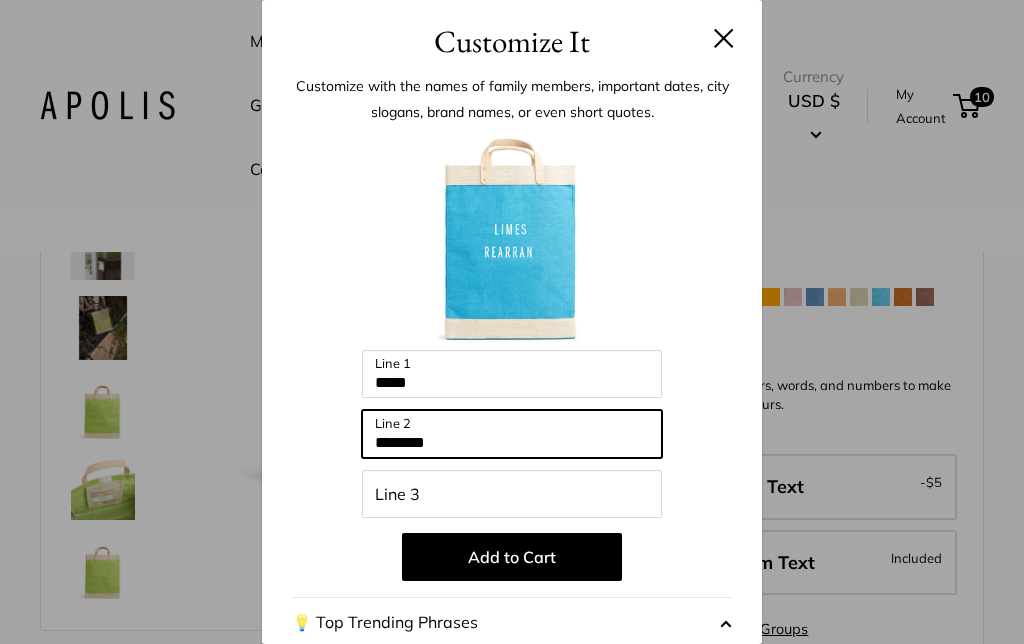 click on "*******" at bounding box center [512, 434] 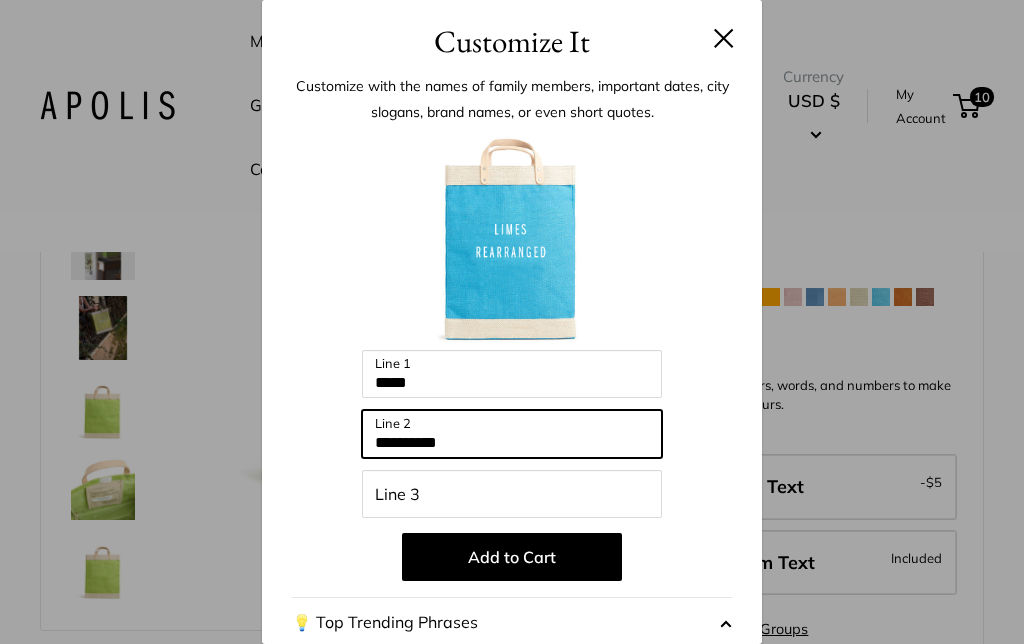type on "**********" 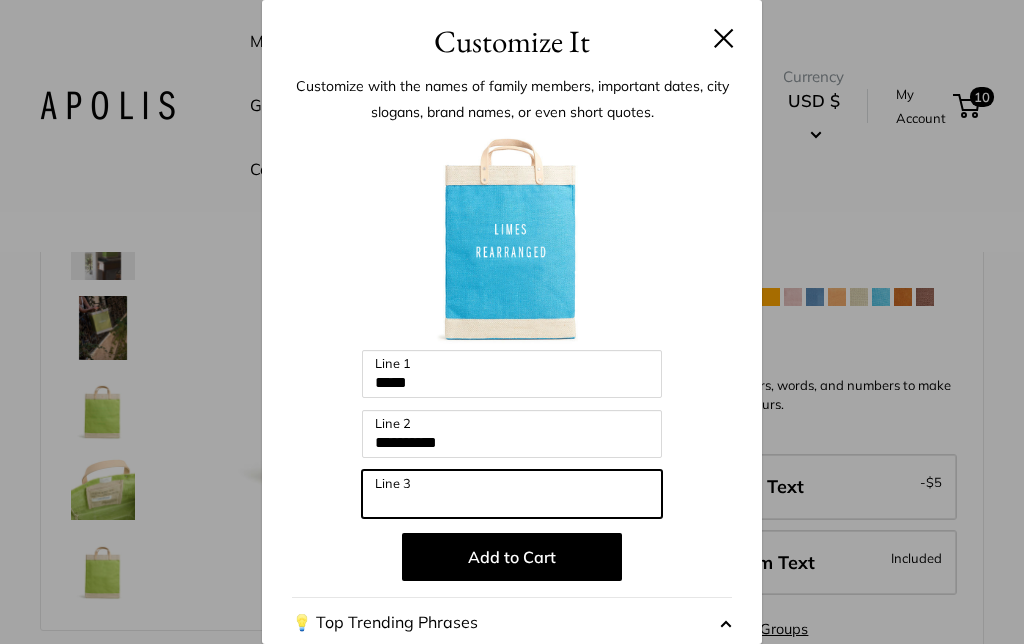 click on "Line 3" at bounding box center (512, 494) 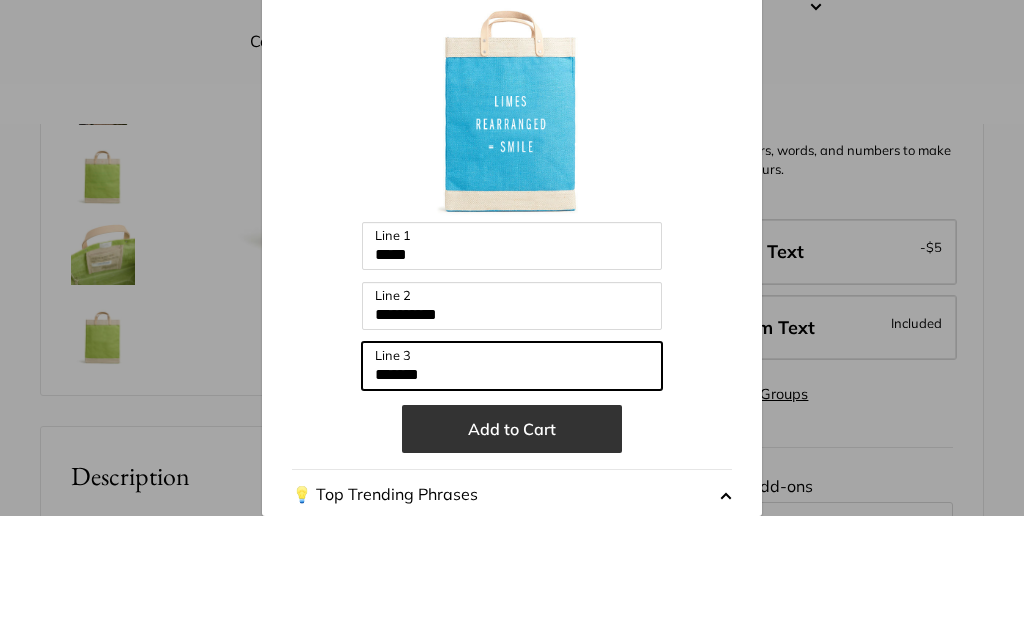 type on "*******" 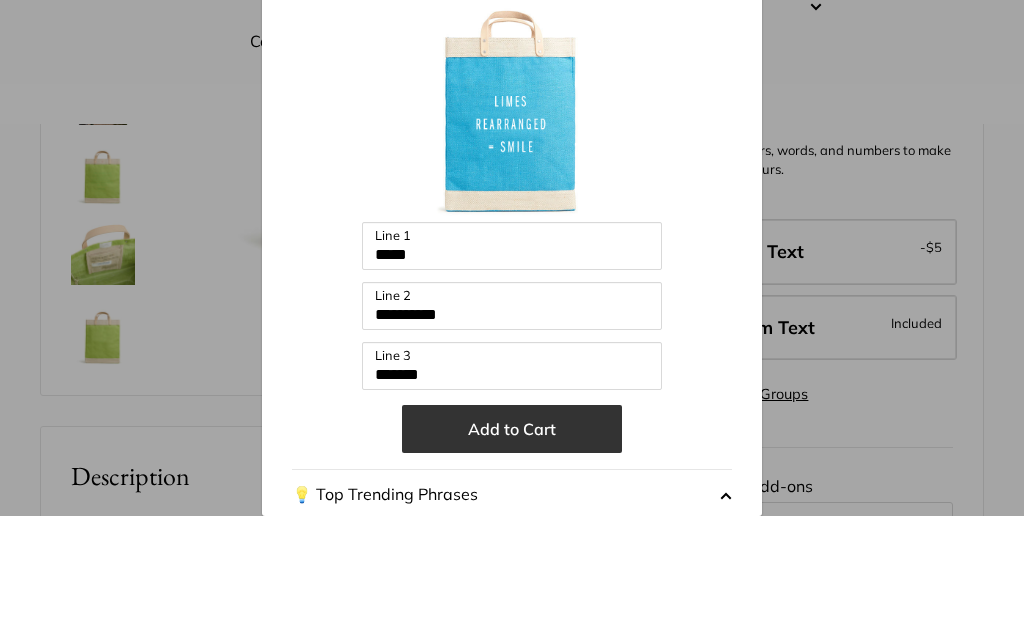 click on "Add to Cart" at bounding box center [512, 557] 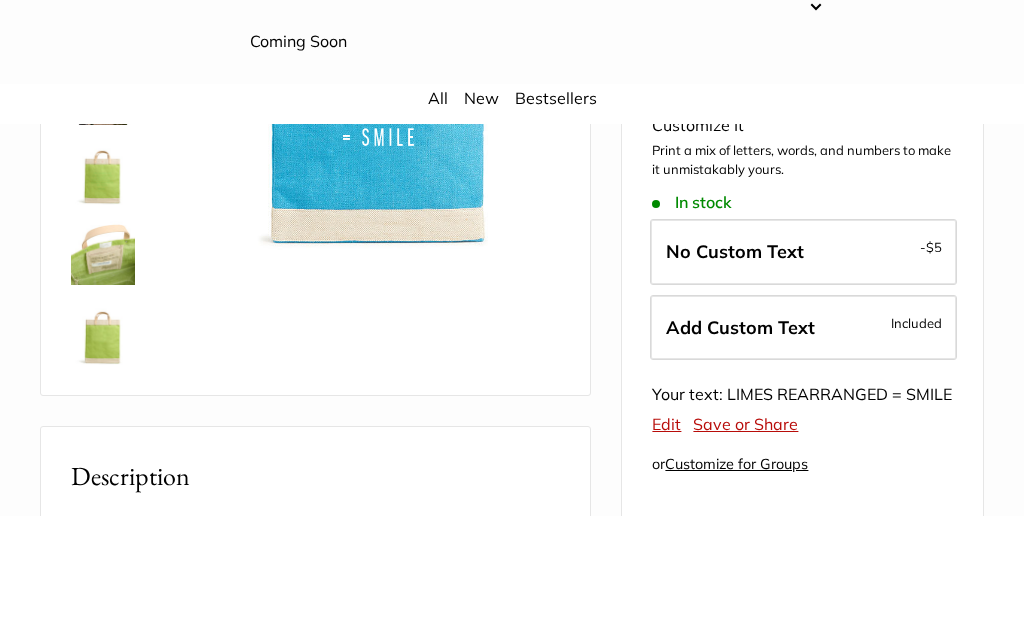 scroll, scrollTop: 431, scrollLeft: 0, axis: vertical 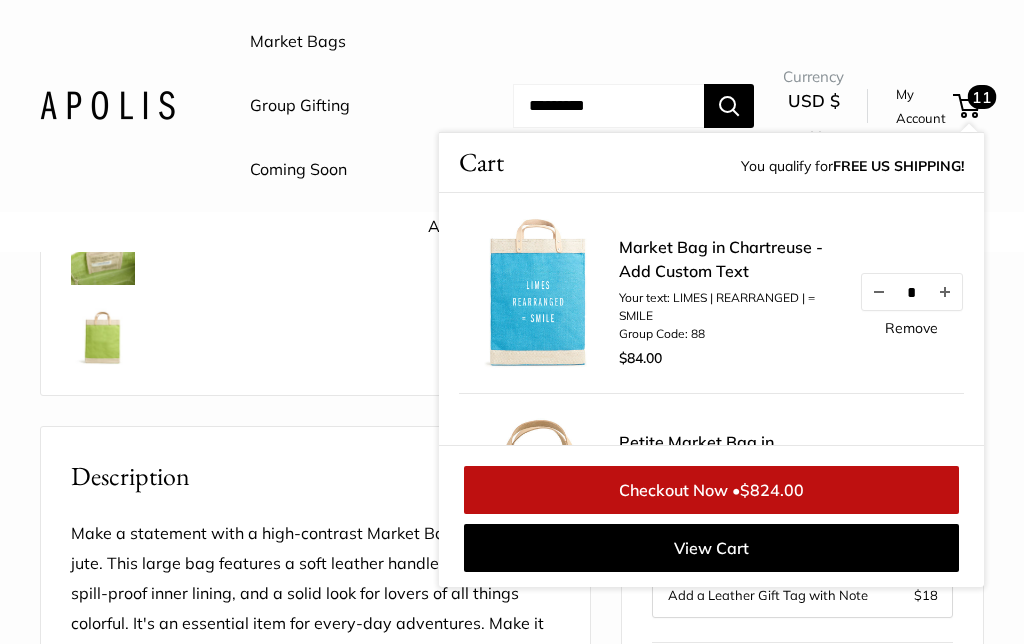 click on "Pause Play % buffered 00:00 Unmute Mute Exit fullscreen Enter fullscreen Play
Roll over image to zoom in" at bounding box center (315, 133) 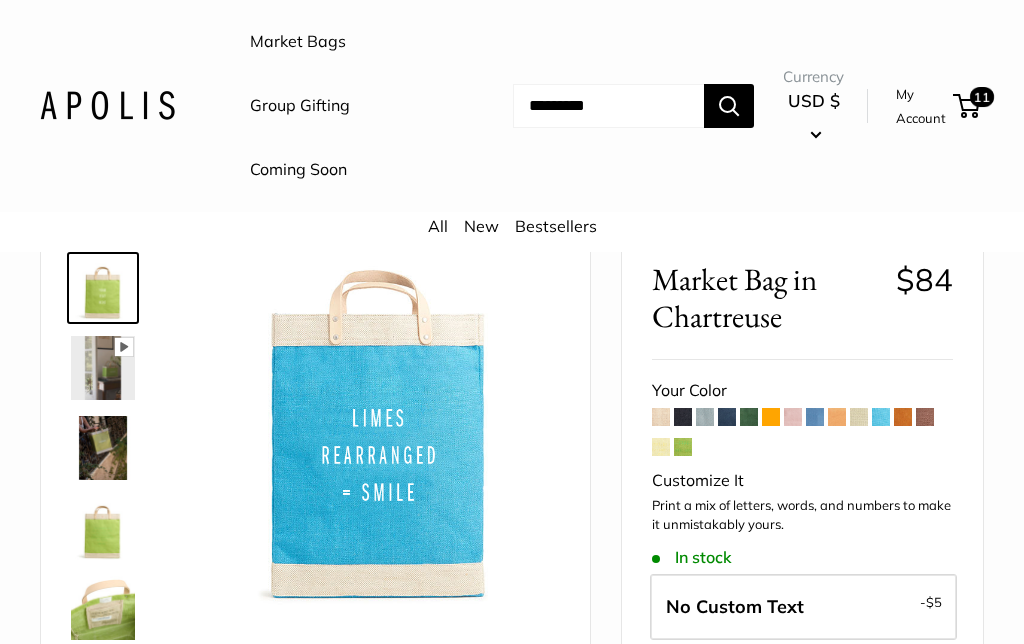 scroll, scrollTop: 75, scrollLeft: 0, axis: vertical 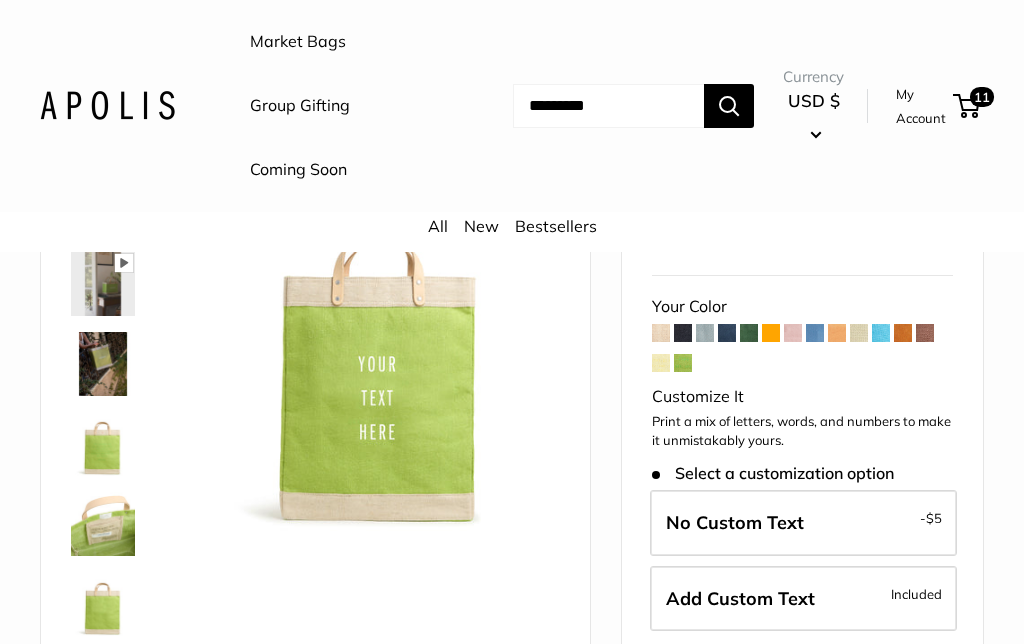 click at bounding box center (683, 363) 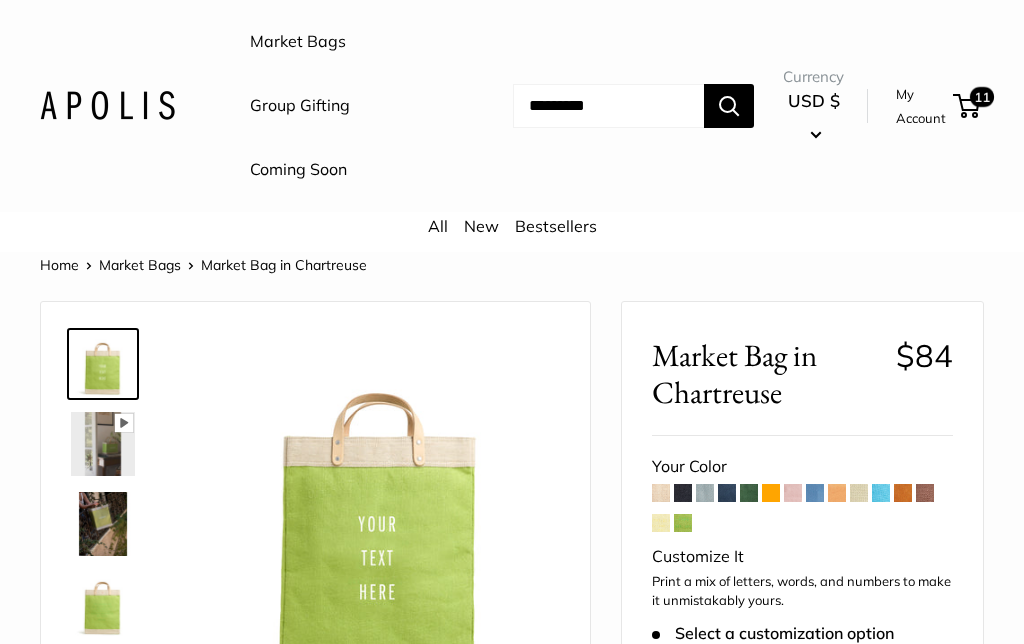 scroll, scrollTop: 0, scrollLeft: 0, axis: both 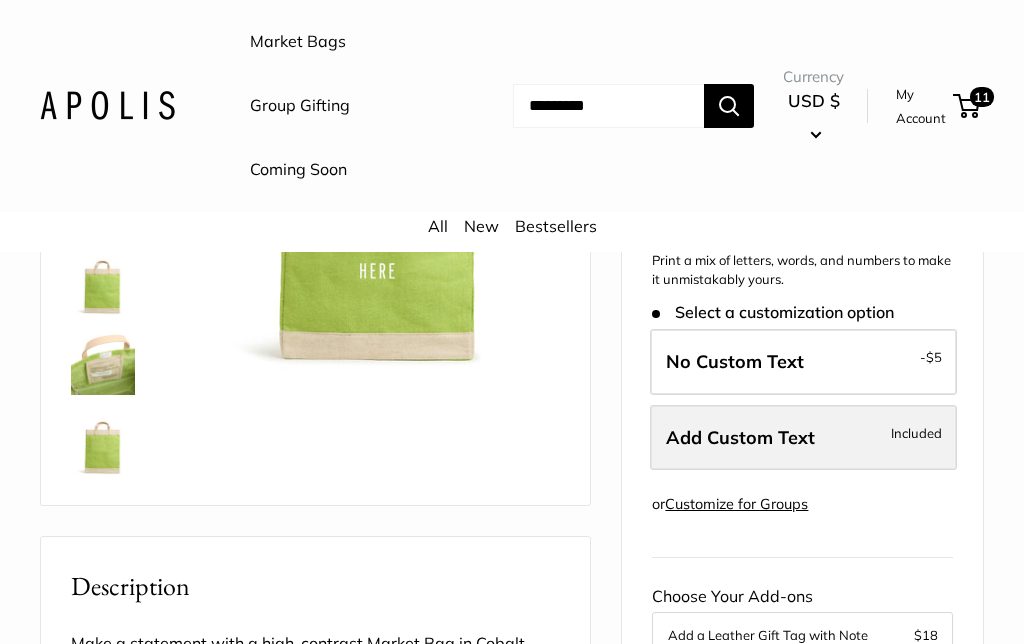 click on "Add Custom Text" at bounding box center (740, 437) 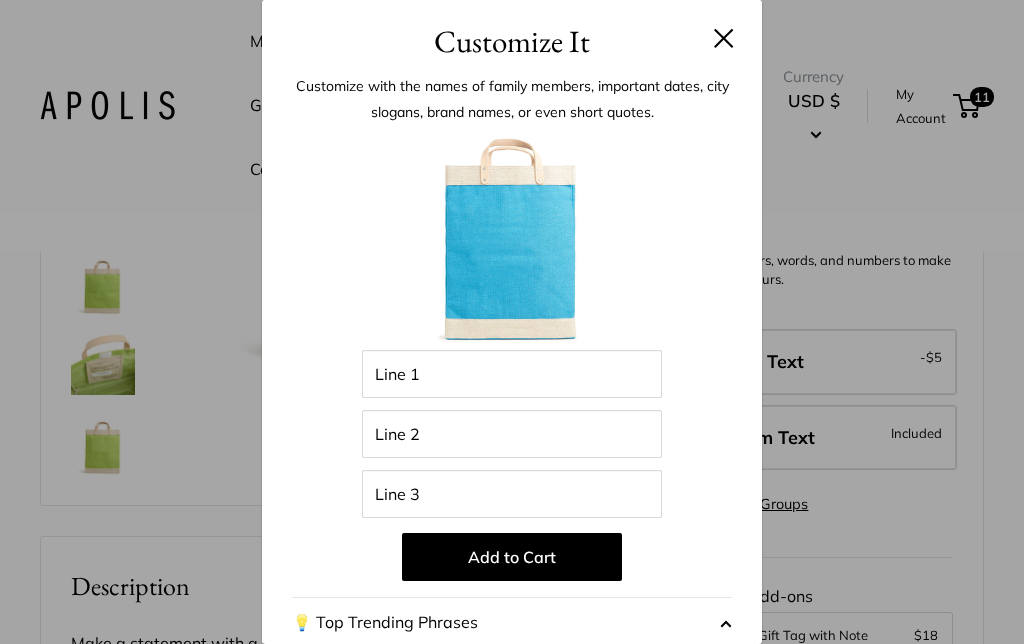 click at bounding box center (724, 38) 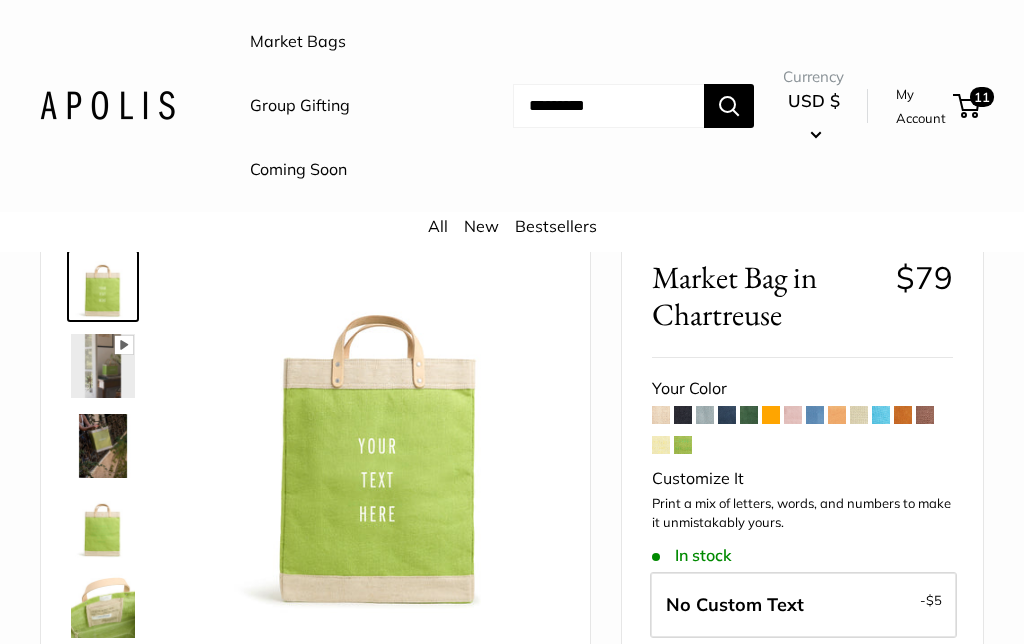 scroll, scrollTop: 0, scrollLeft: 0, axis: both 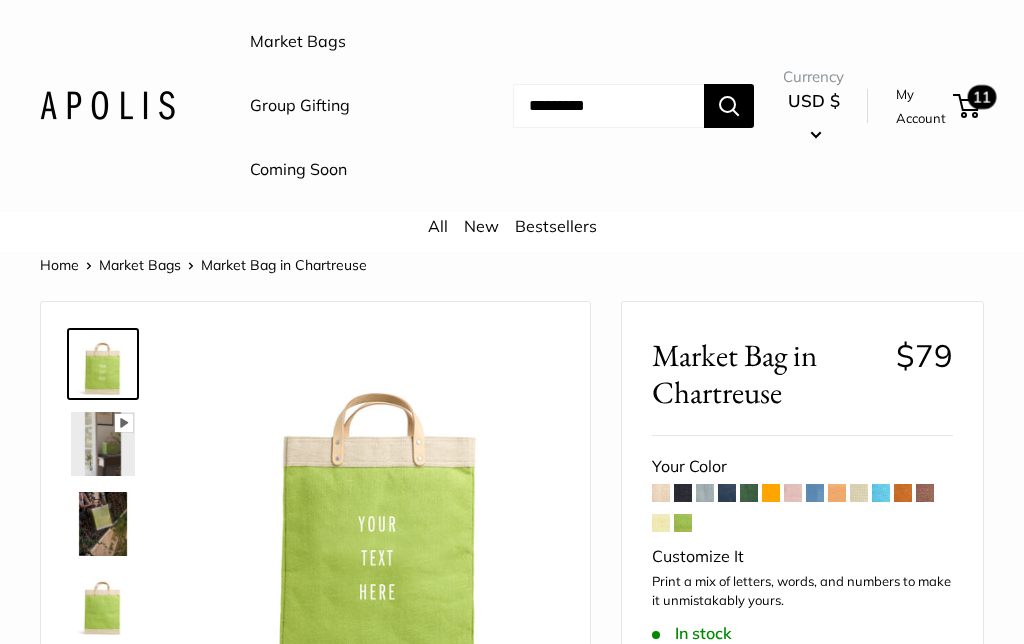 click on "11" at bounding box center [982, 97] 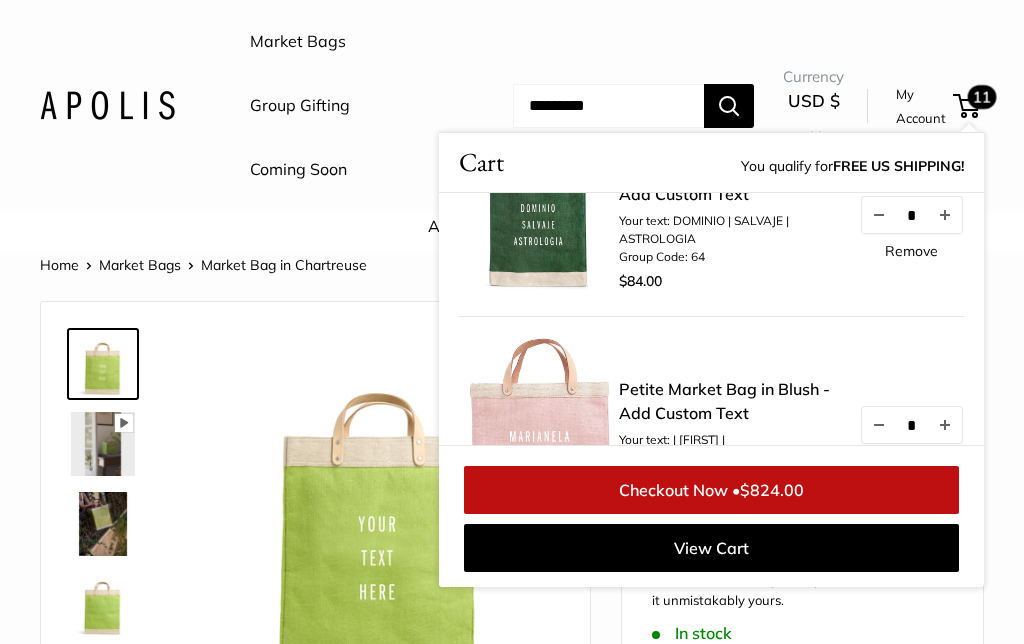 scroll, scrollTop: 1082, scrollLeft: 0, axis: vertical 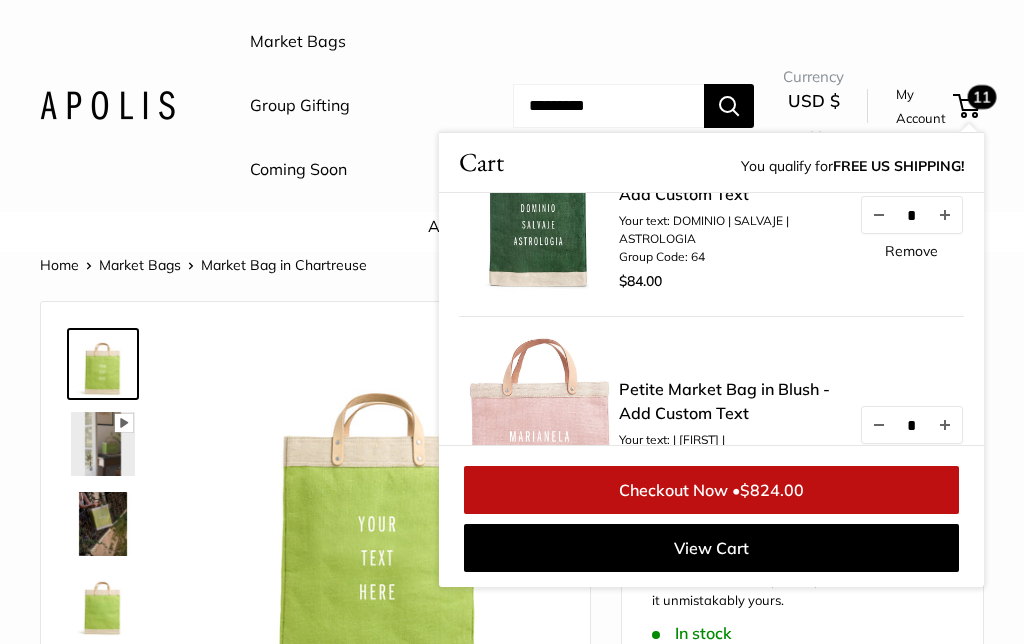 click on "All      New      Bestsellers" at bounding box center (512, 232) 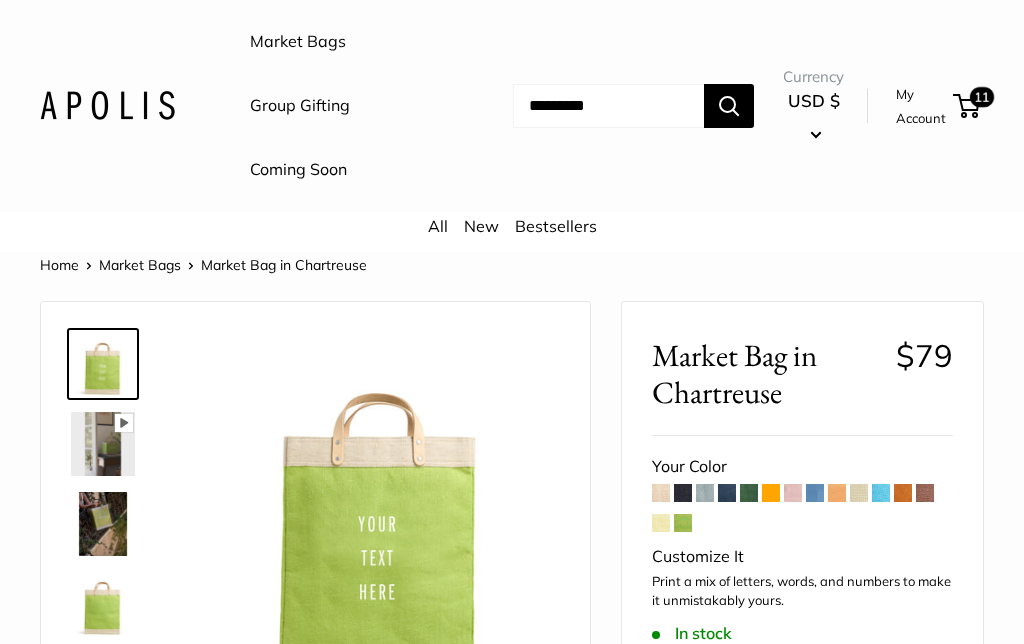 click on "New" at bounding box center [481, 226] 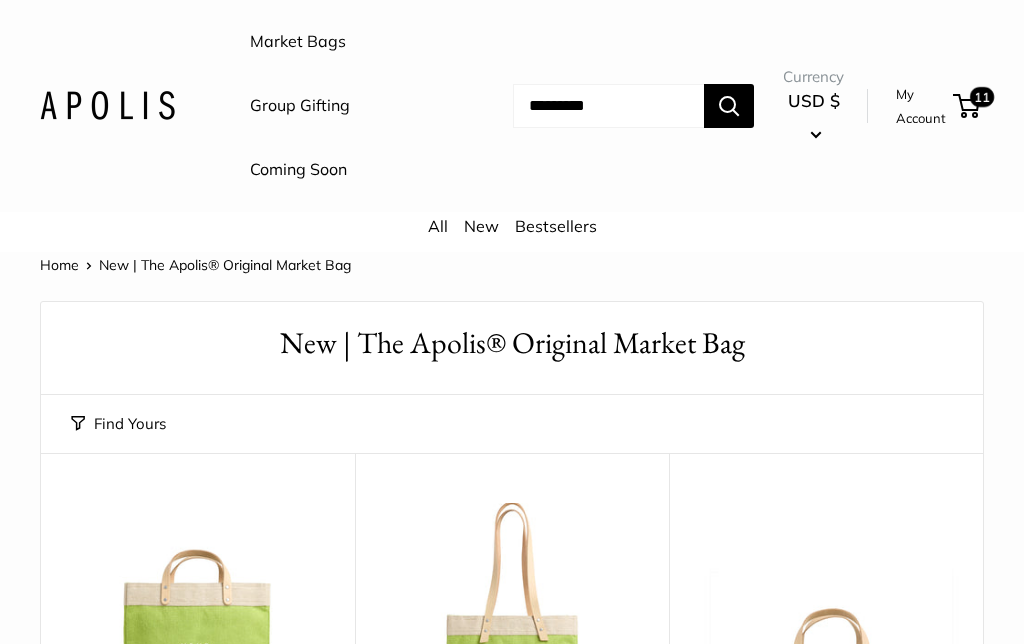scroll, scrollTop: 0, scrollLeft: 0, axis: both 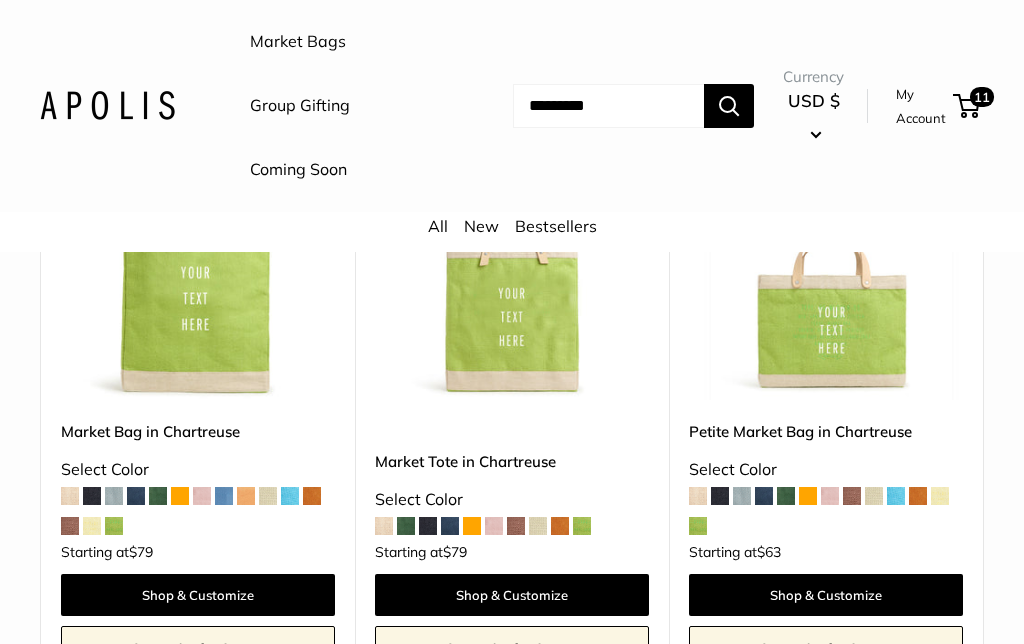 click at bounding box center [830, 496] 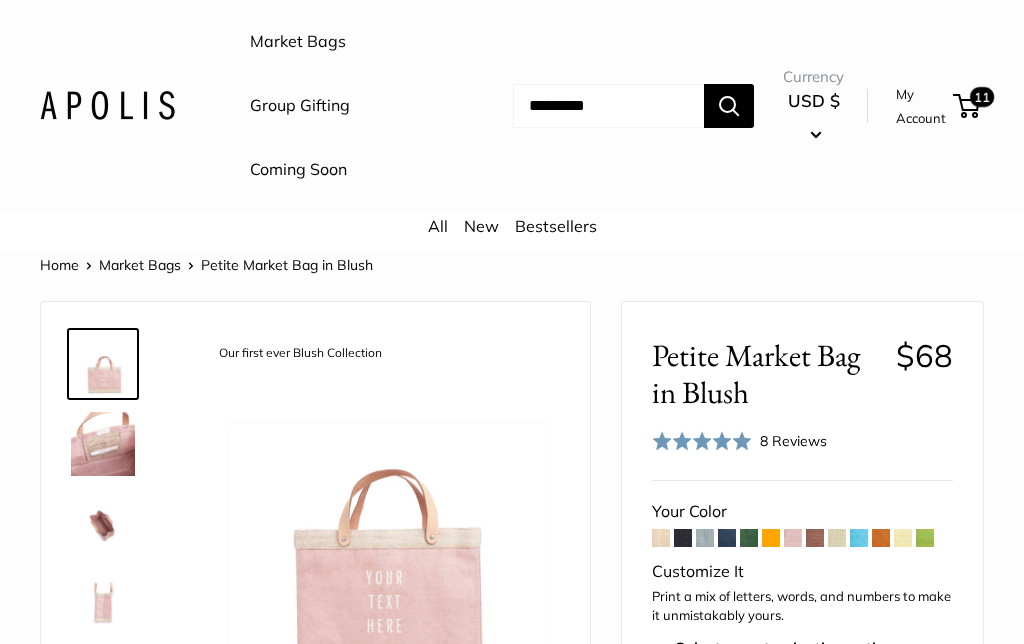 scroll, scrollTop: 0, scrollLeft: 0, axis: both 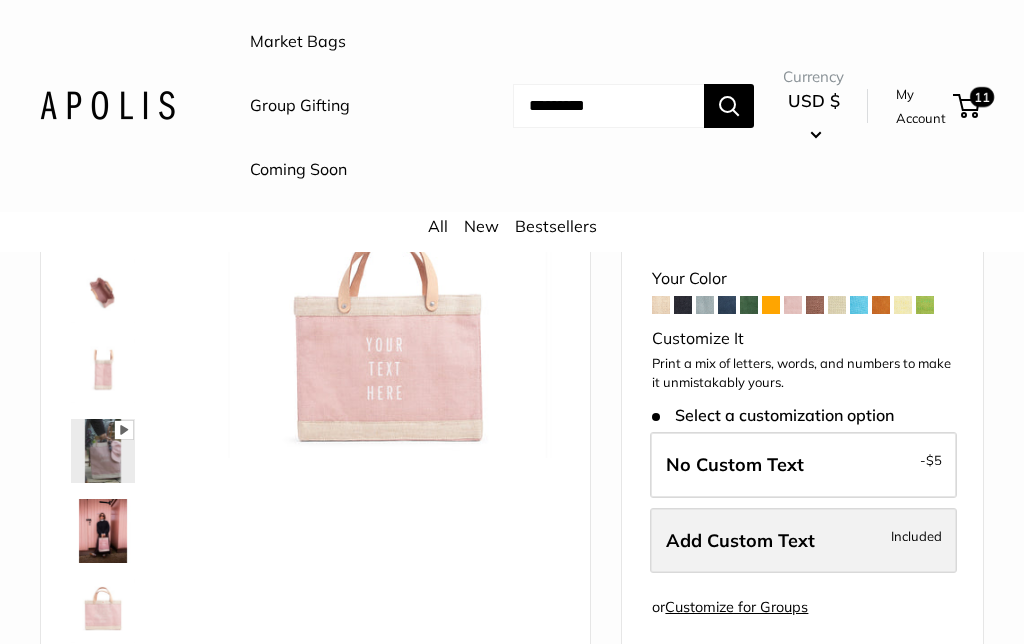 click on "Add Custom Text" at bounding box center (740, 540) 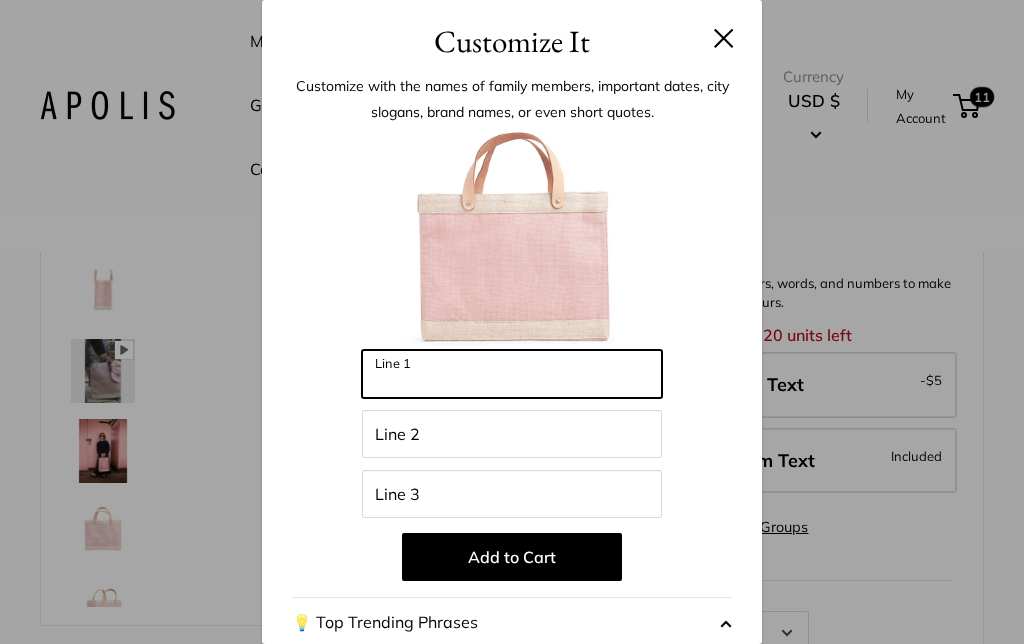 click on "Line 1" at bounding box center [512, 374] 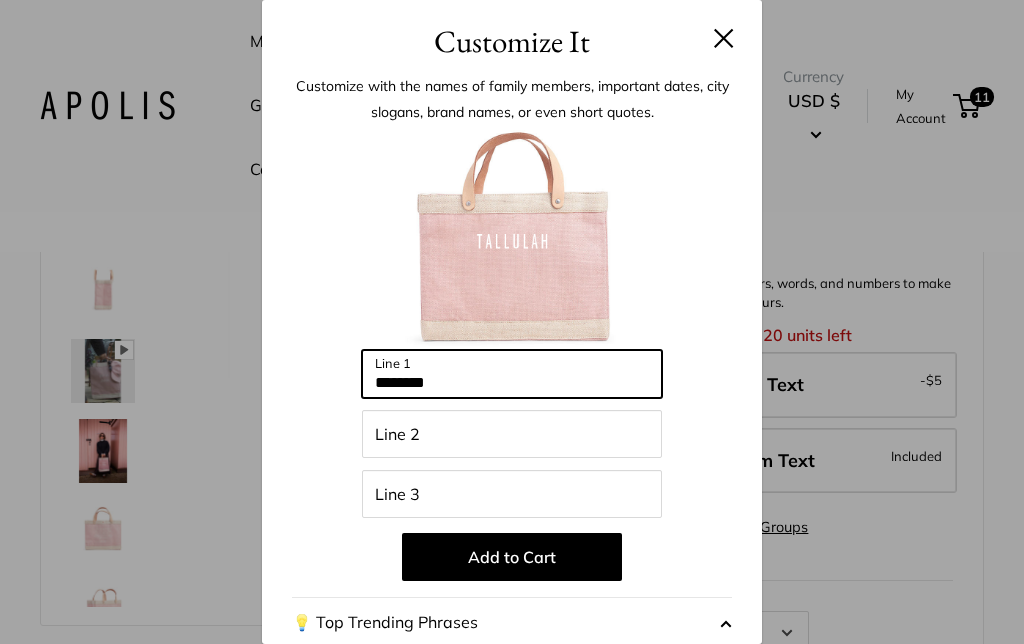 type on "********" 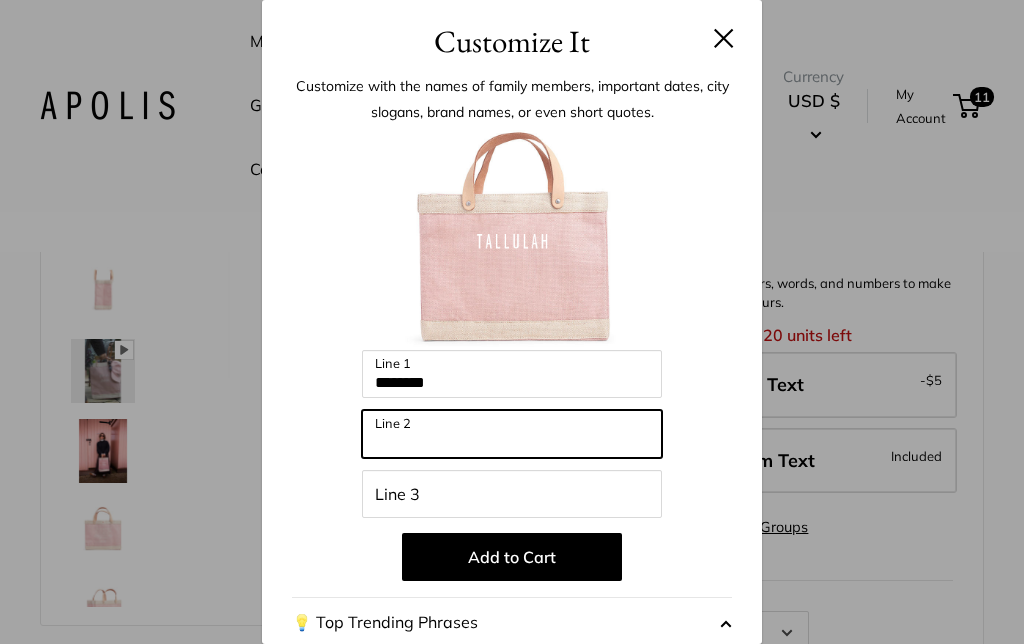click on "Line 2" at bounding box center (512, 434) 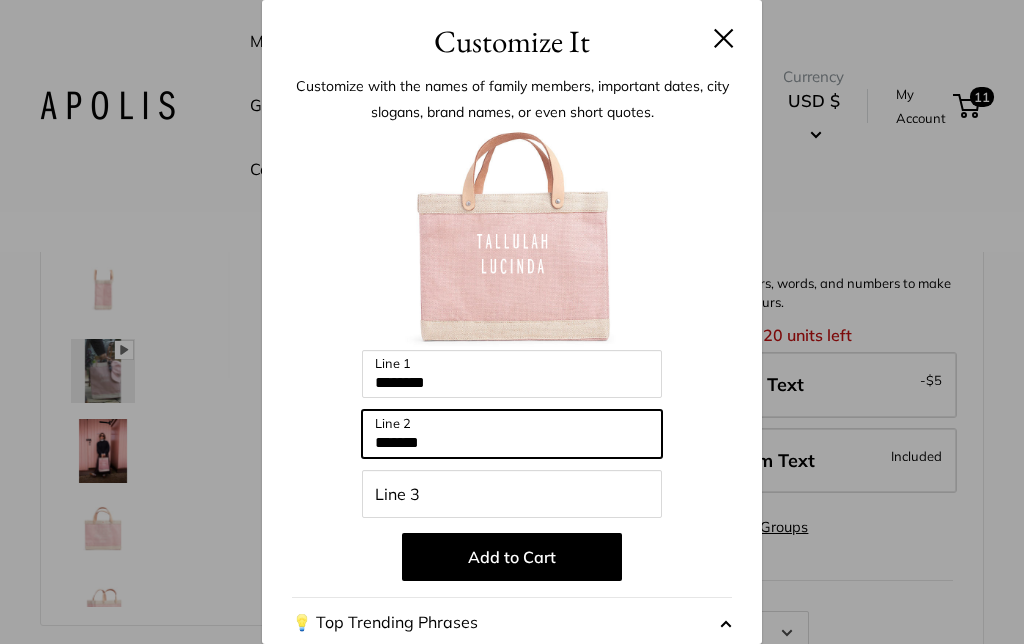 type on "*******" 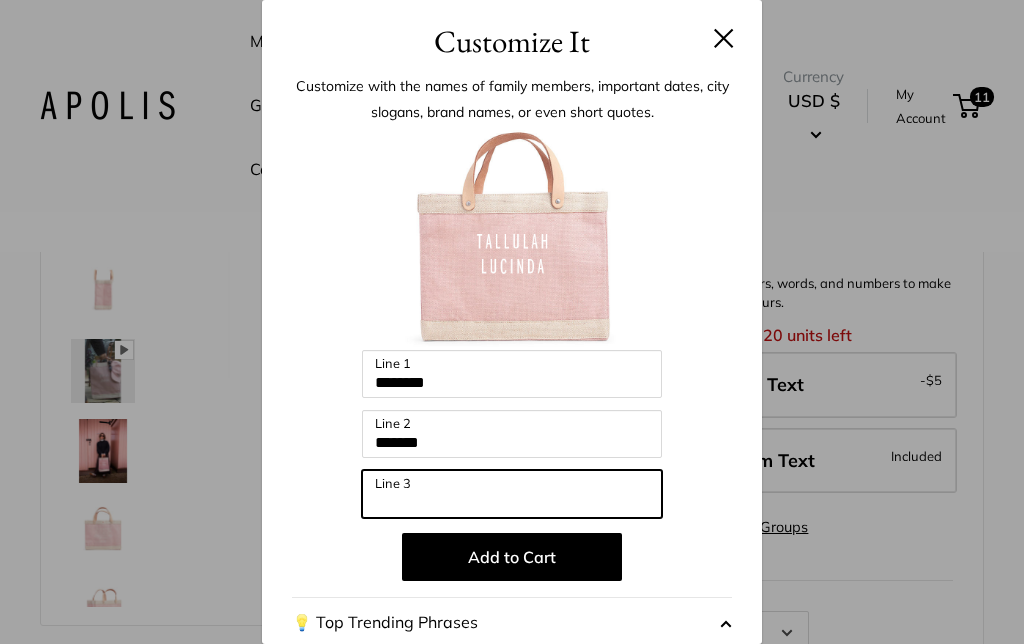 click on "Line 3" at bounding box center [512, 494] 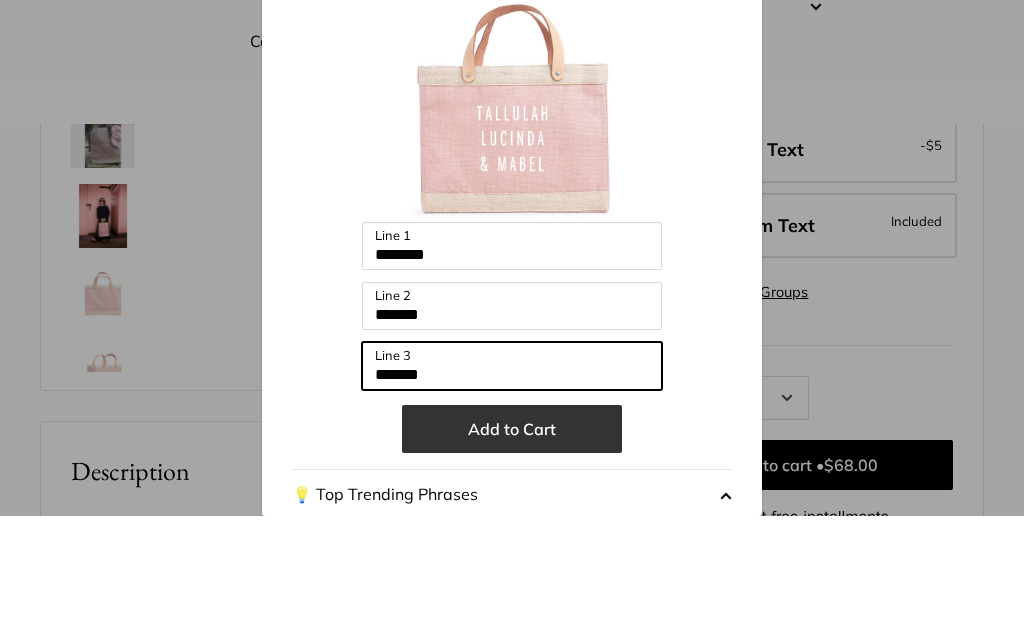 type on "*******" 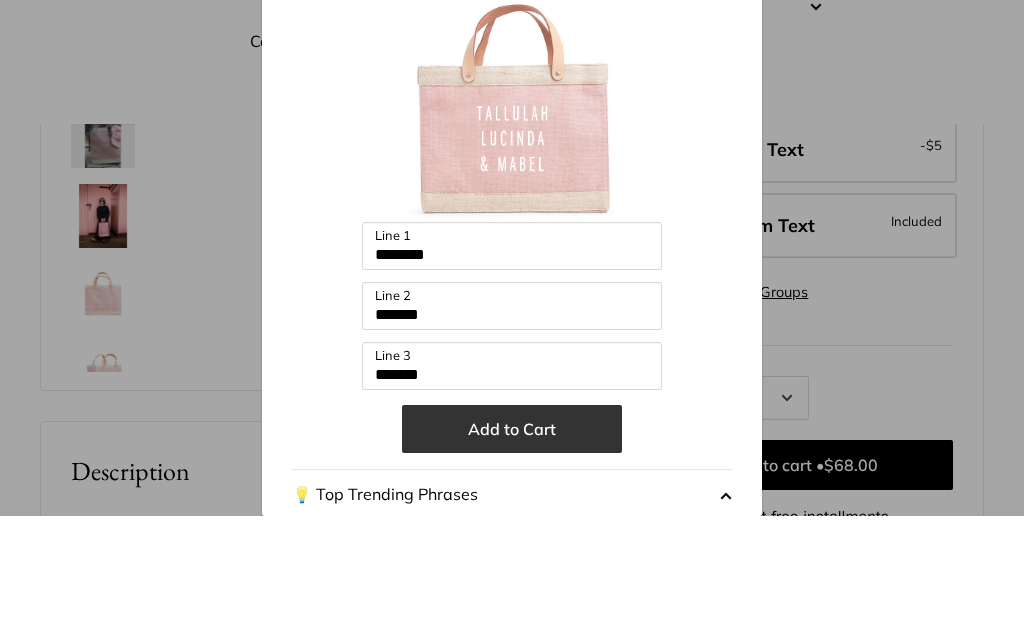 click on "Add to Cart" at bounding box center (512, 557) 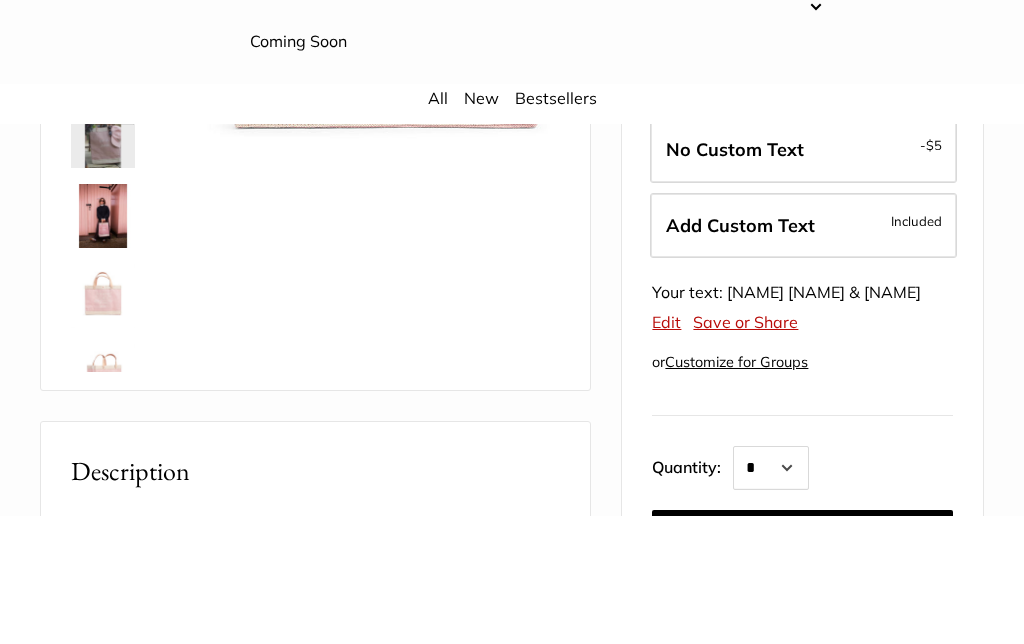 scroll, scrollTop: 548, scrollLeft: 0, axis: vertical 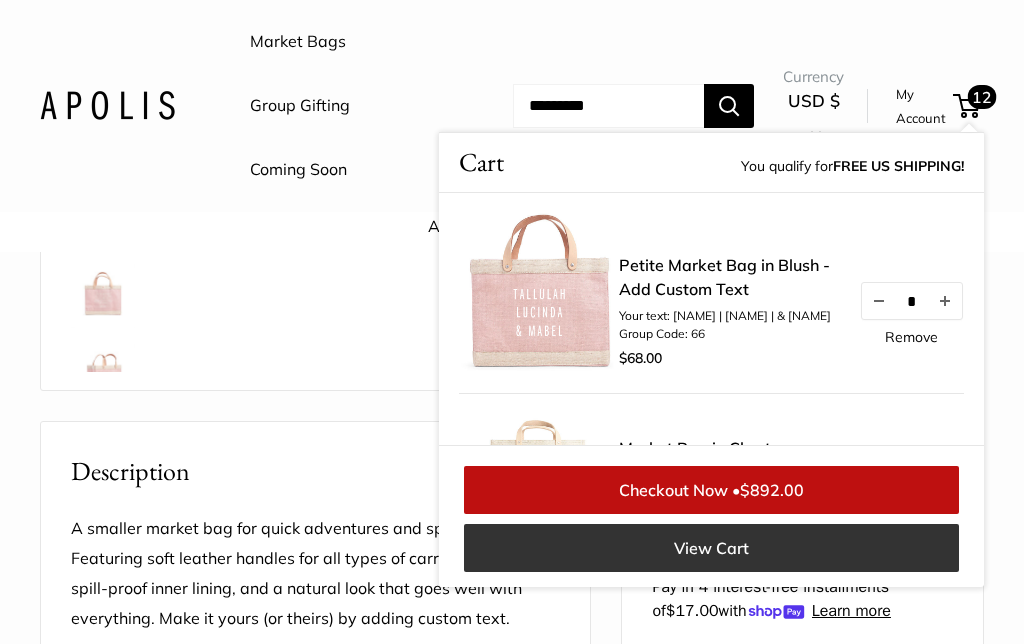 click on "View Cart" at bounding box center (711, 548) 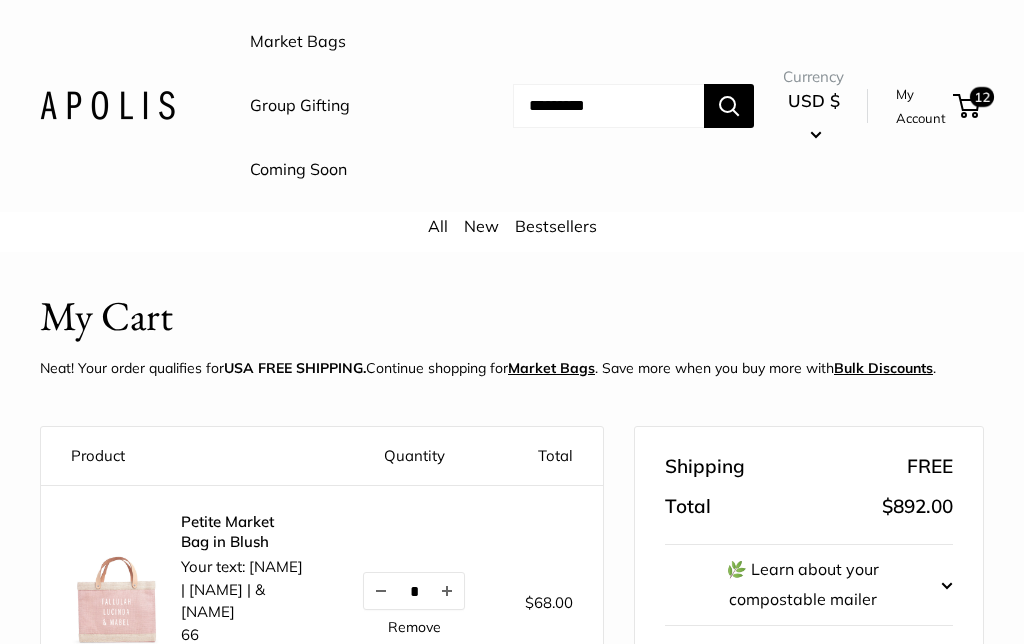 scroll, scrollTop: 0, scrollLeft: 0, axis: both 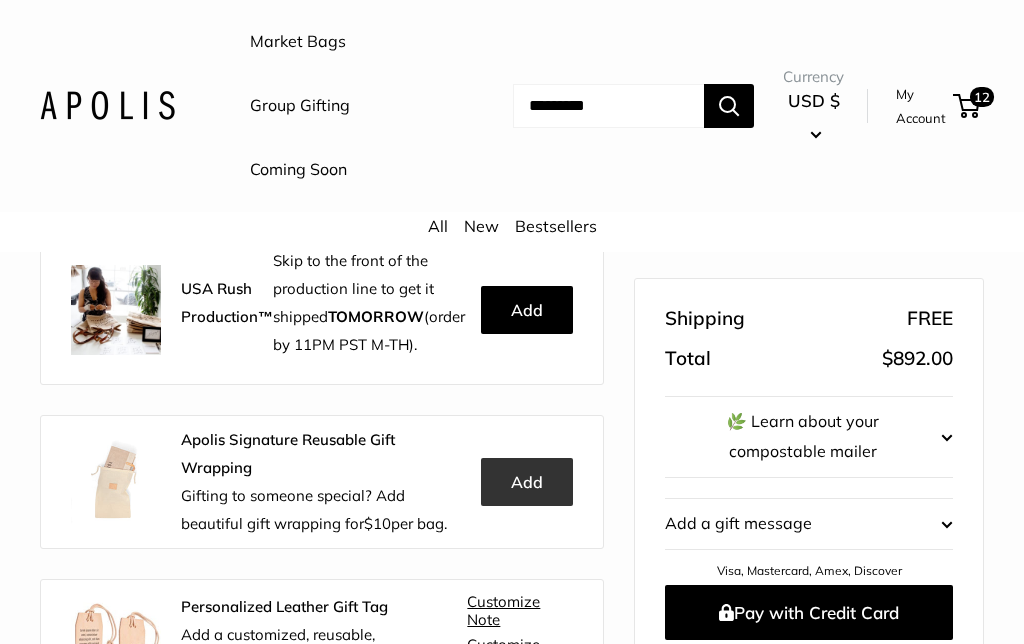 click on "Add" at bounding box center (527, 482) 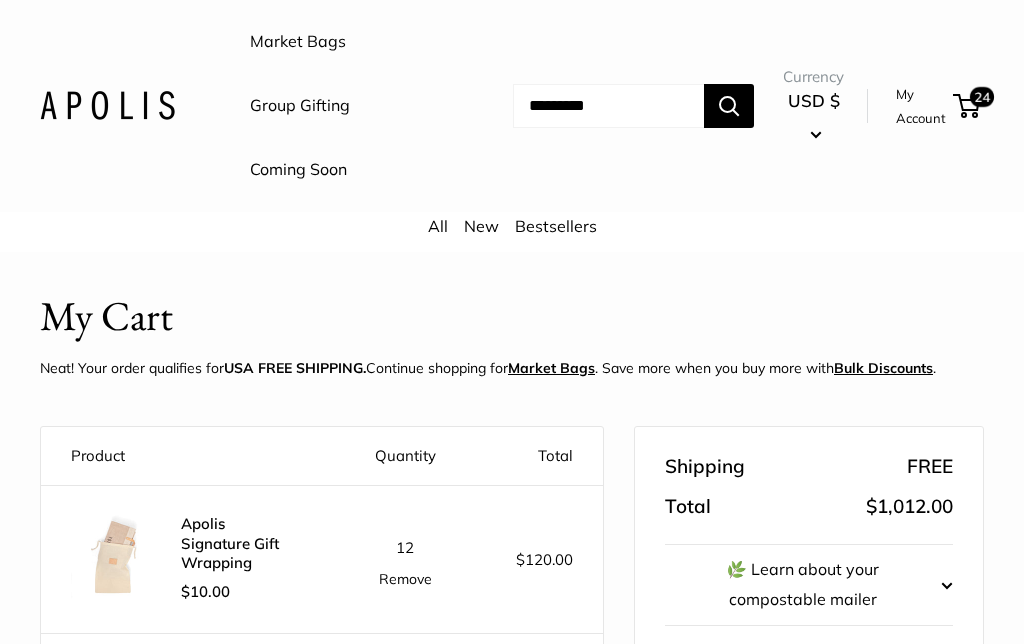 scroll, scrollTop: 0, scrollLeft: 0, axis: both 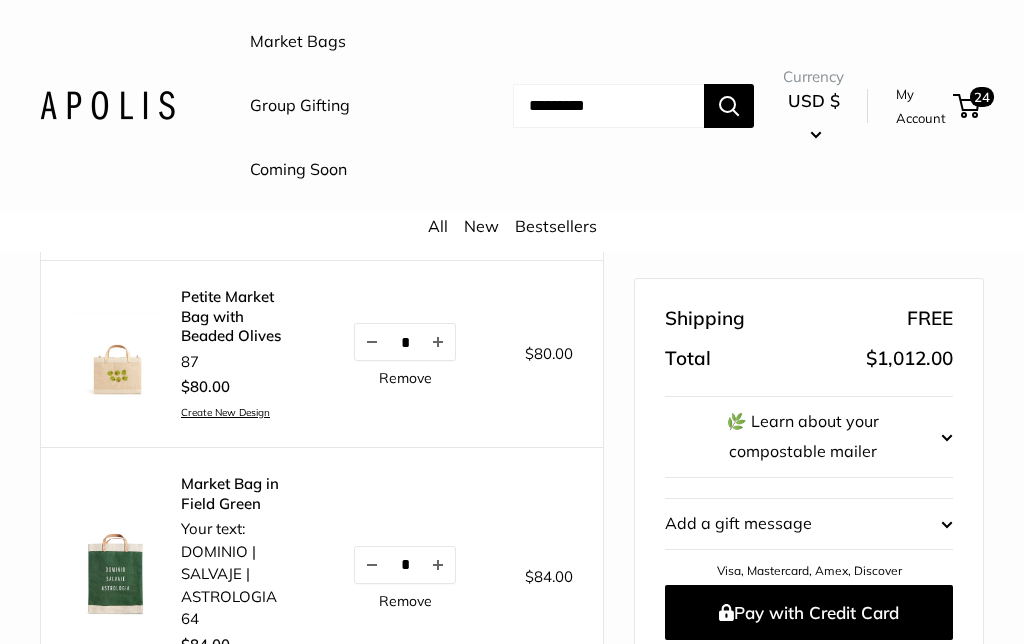 click on "Remove" at bounding box center [405, 378] 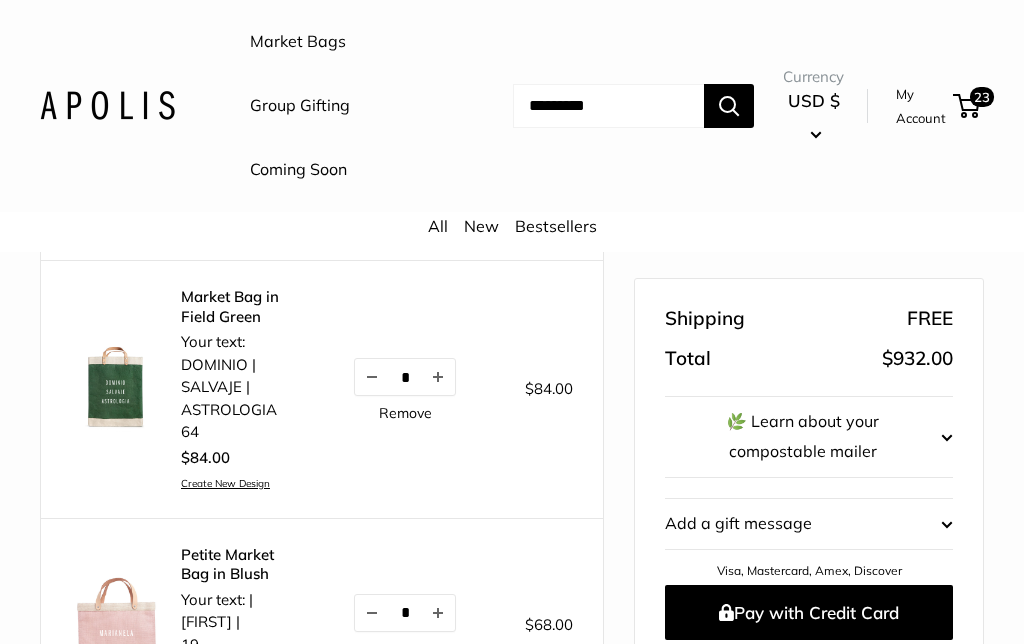 click on "New" at bounding box center [481, 226] 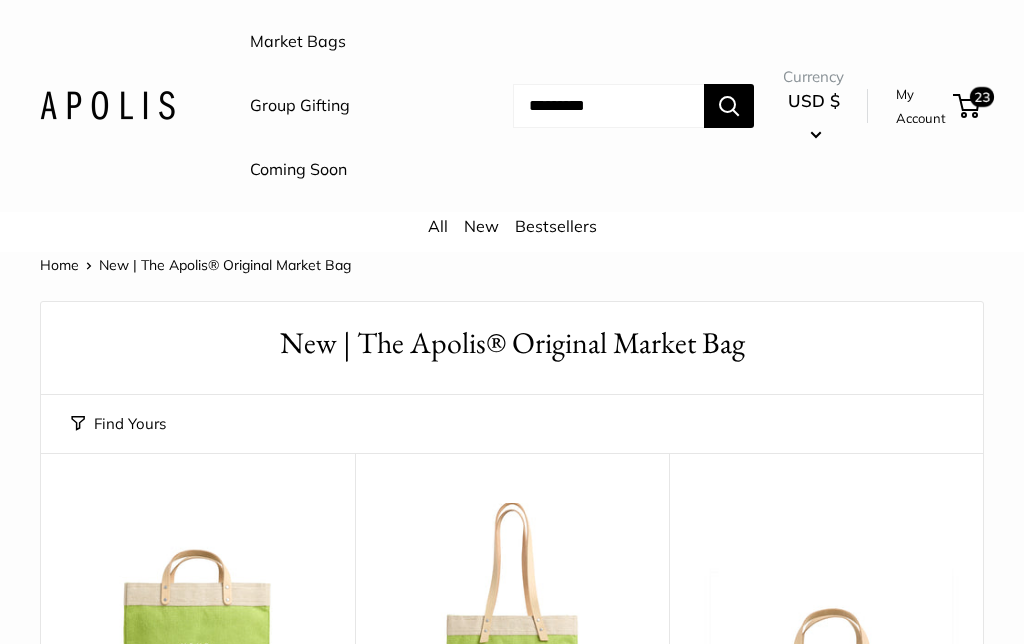 scroll, scrollTop: 0, scrollLeft: 0, axis: both 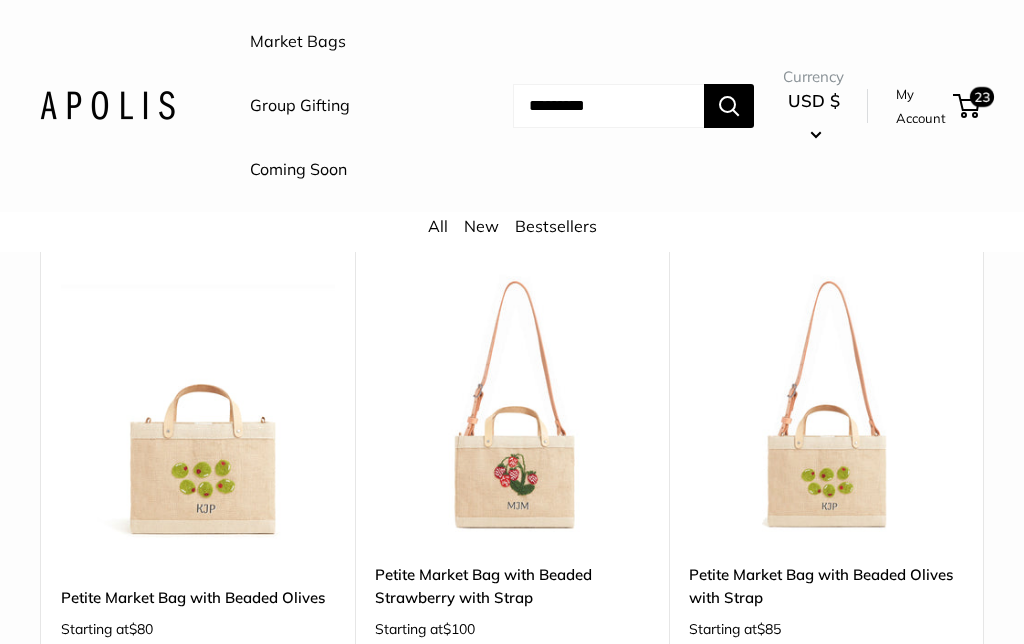 click at bounding box center (198, 406) 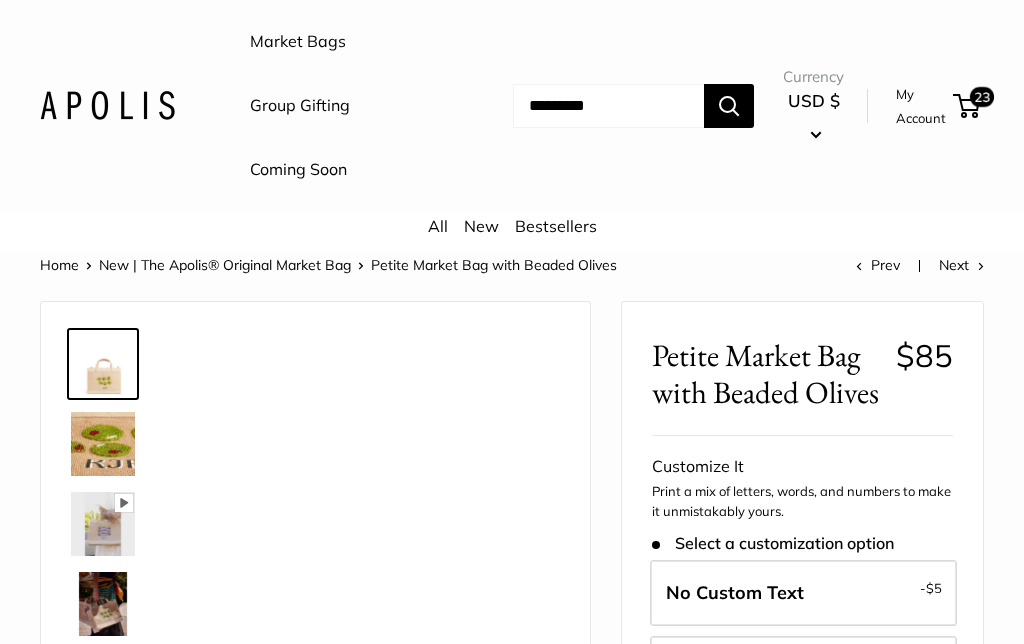scroll, scrollTop: 0, scrollLeft: 0, axis: both 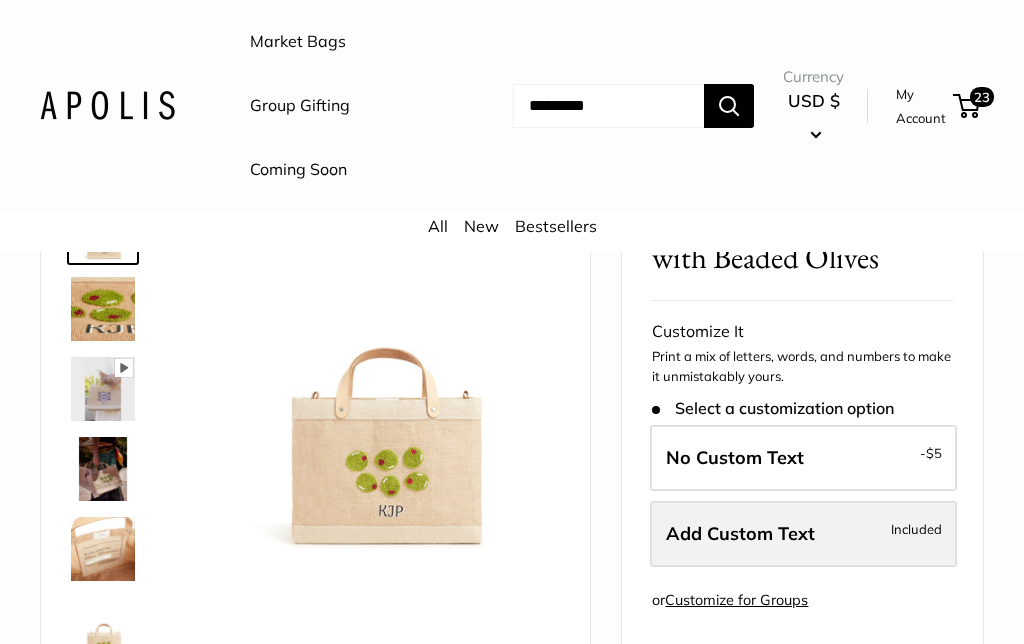 click on "Add Custom Text" at bounding box center [740, 533] 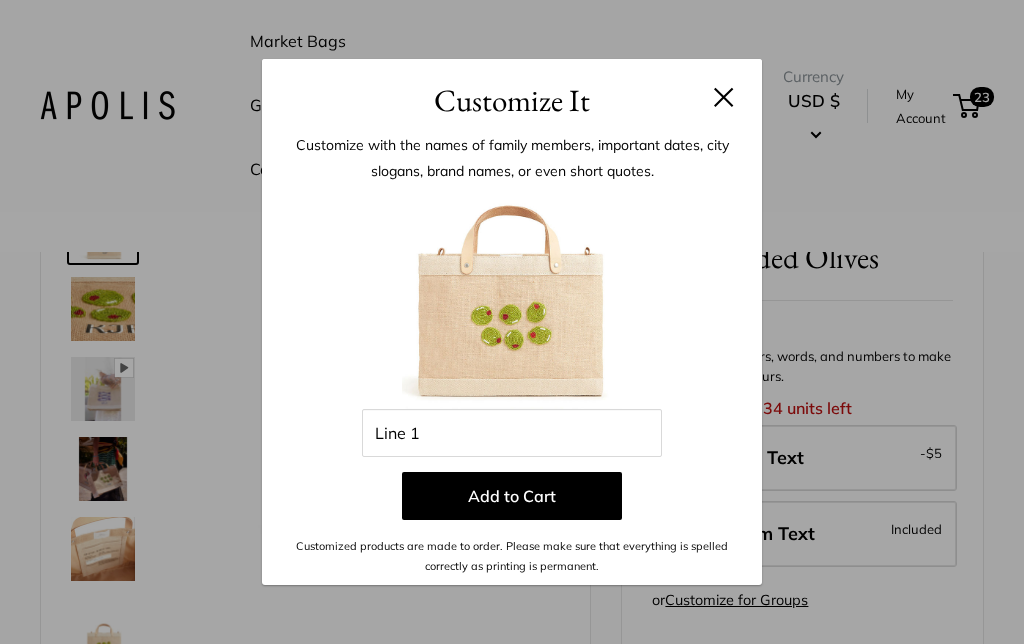 scroll, scrollTop: 215, scrollLeft: 0, axis: vertical 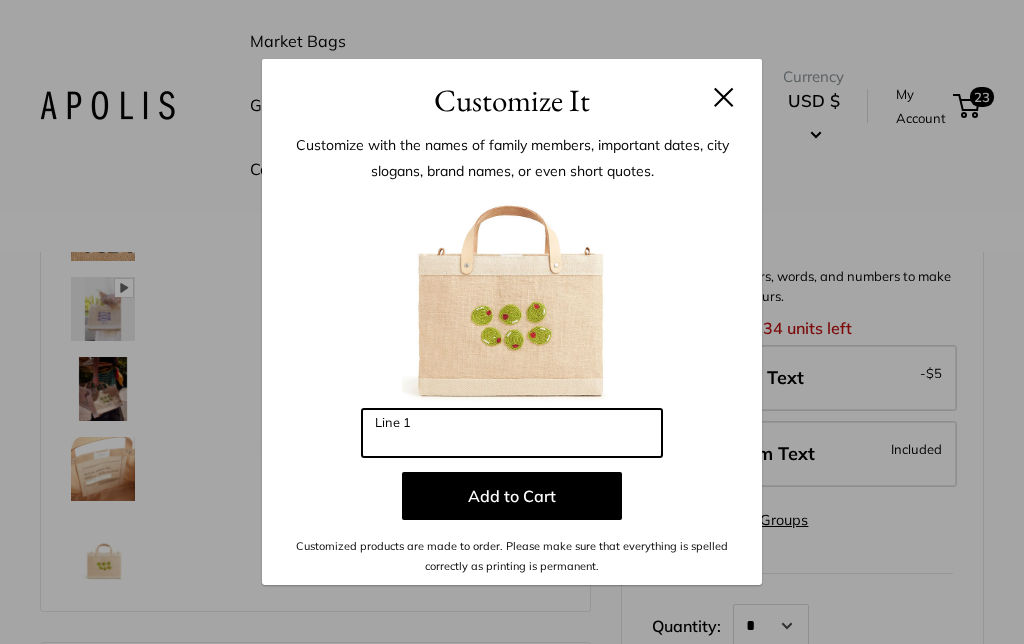 click on "Line 1" at bounding box center (512, 433) 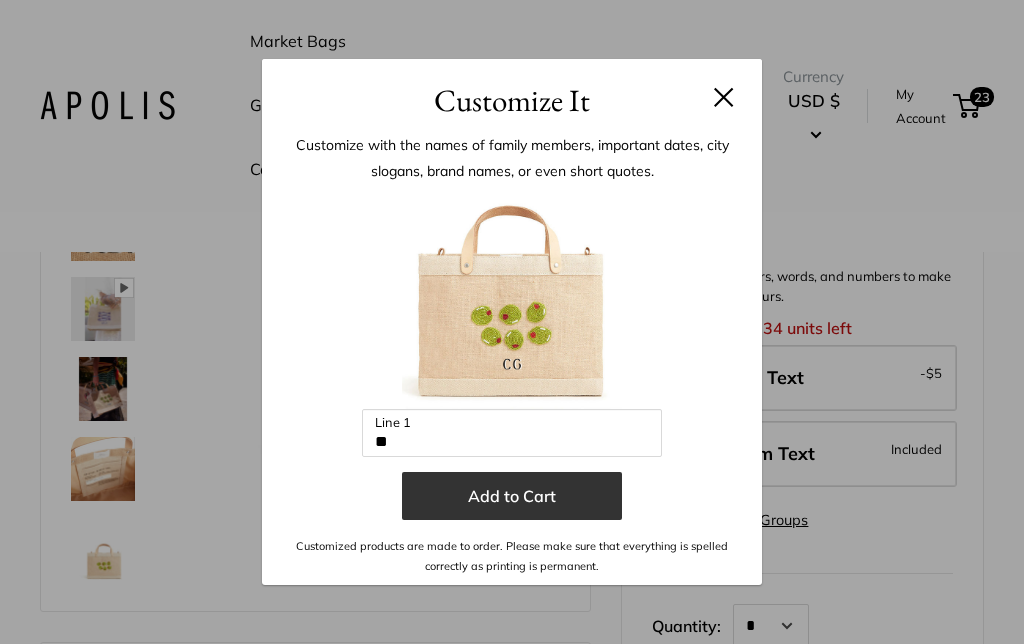 click on "Add to Cart" at bounding box center [512, 496] 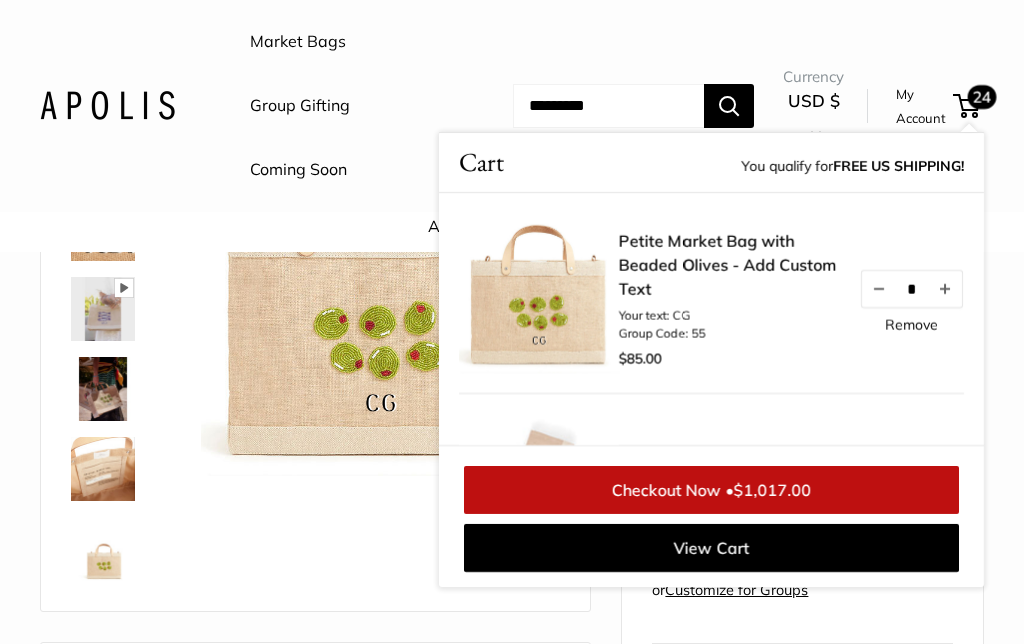 click on "Pause Play % buffered 00:00 Unmute Mute Exit fullscreen Enter fullscreen Play
Roll over image to zoom in" at bounding box center [315, 349] 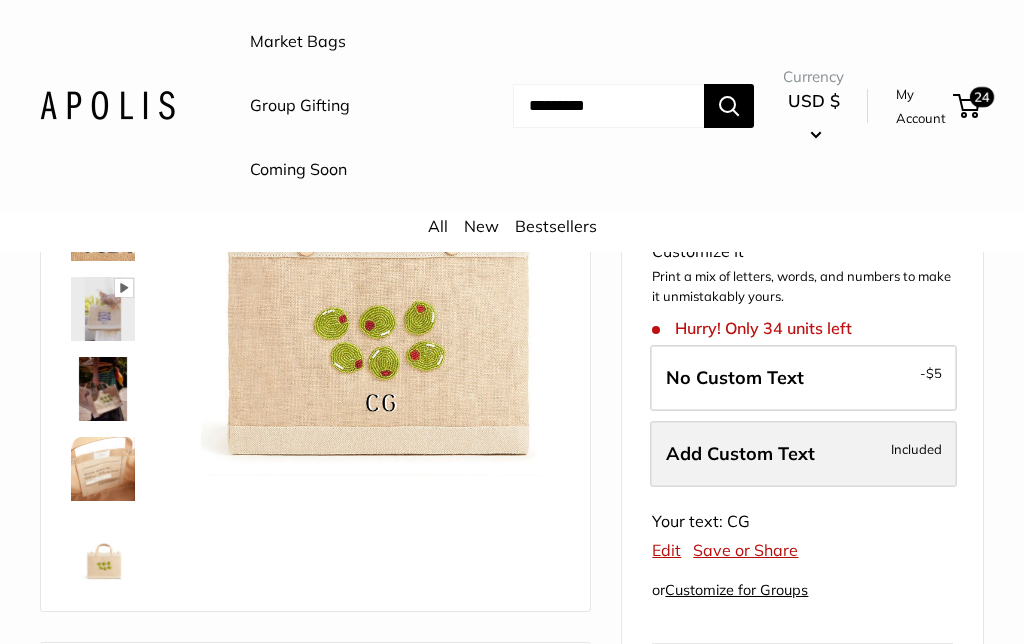 click on "Add Custom Text
Included" at bounding box center [803, 454] 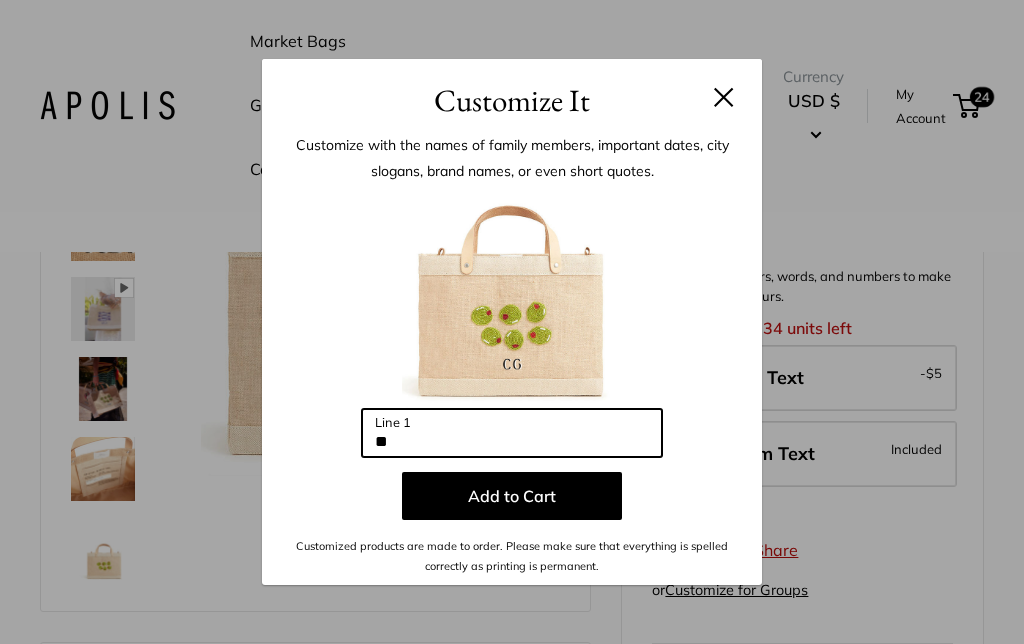 click on "**" at bounding box center (512, 433) 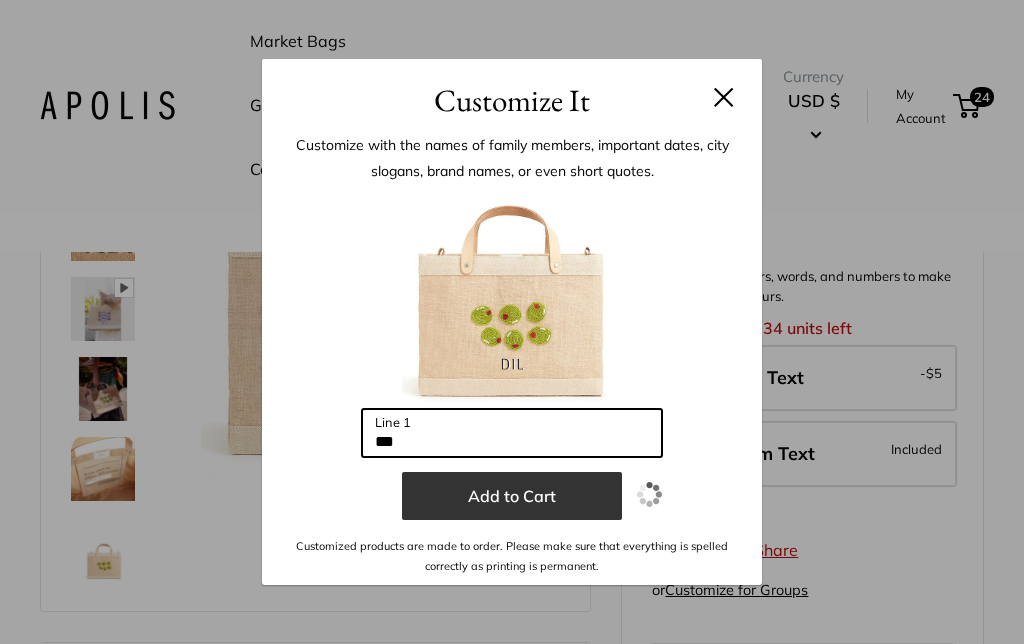 type on "***" 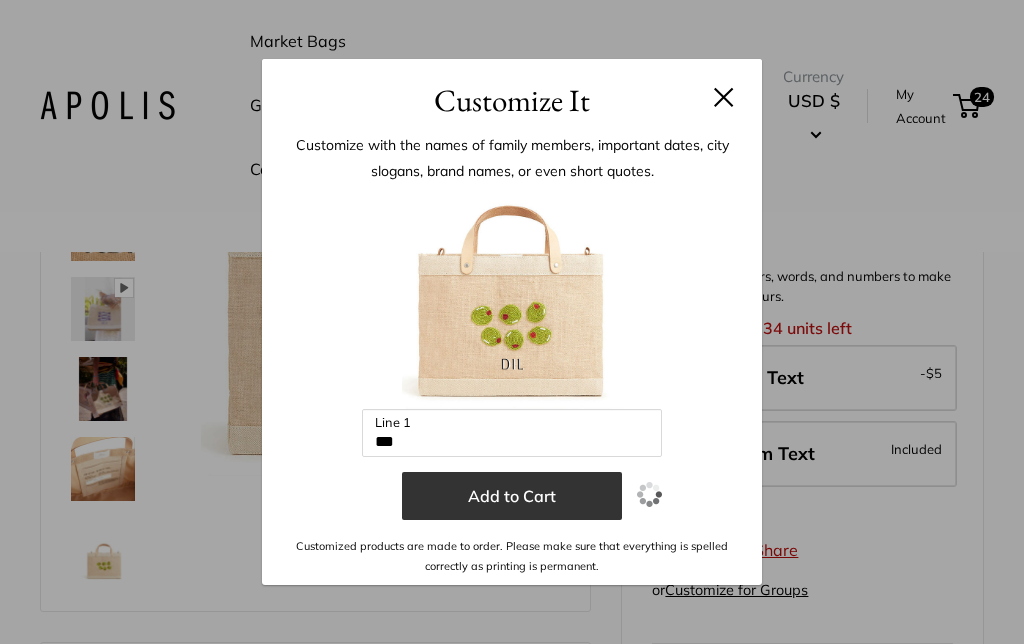 click on "Add to Cart" at bounding box center (512, 496) 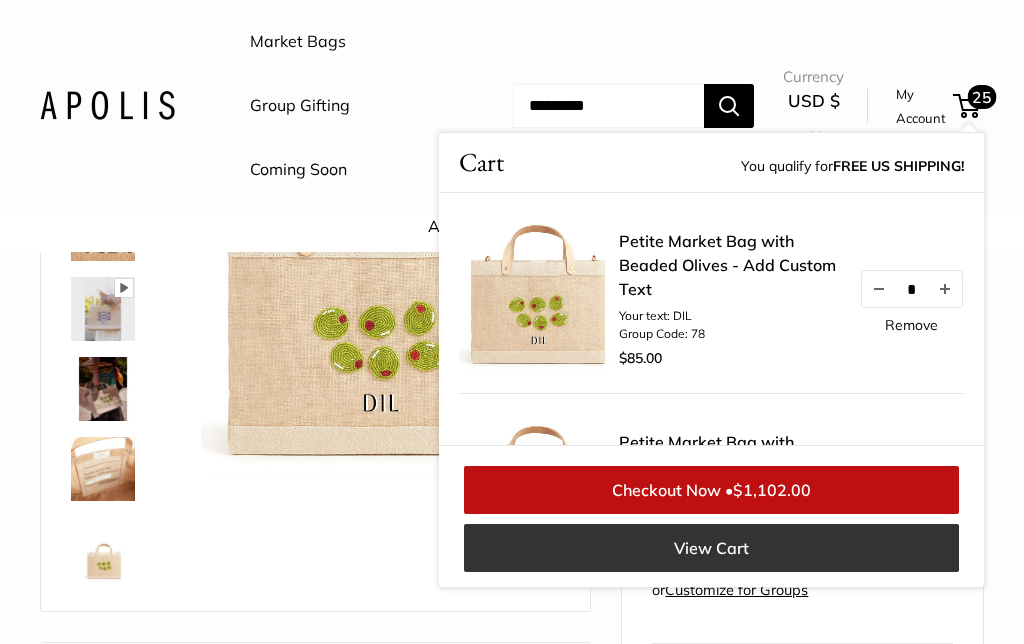 click on "View Cart" at bounding box center [711, 548] 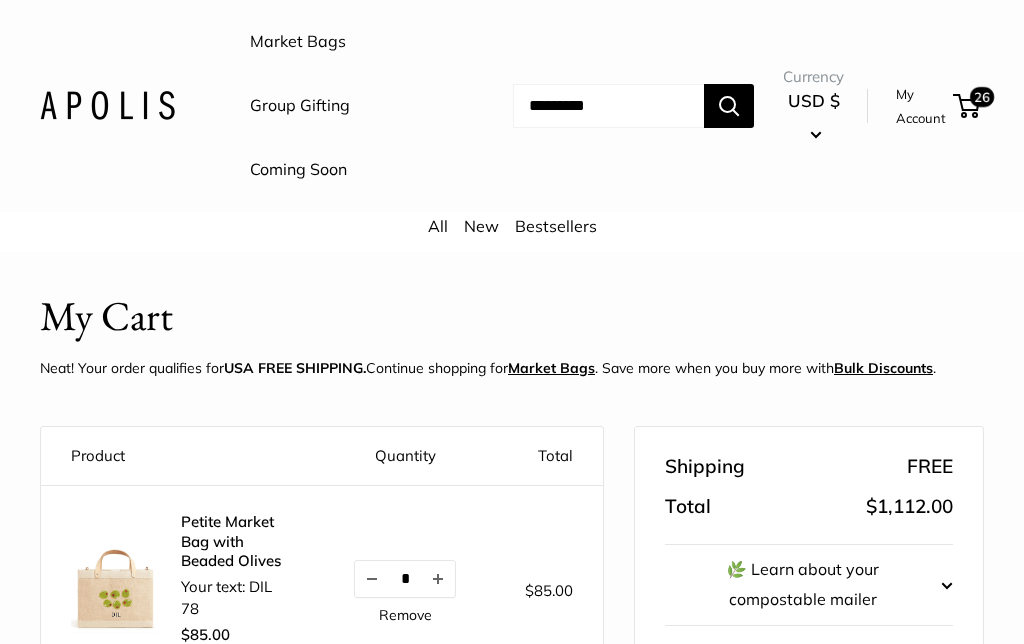 scroll, scrollTop: 320, scrollLeft: 0, axis: vertical 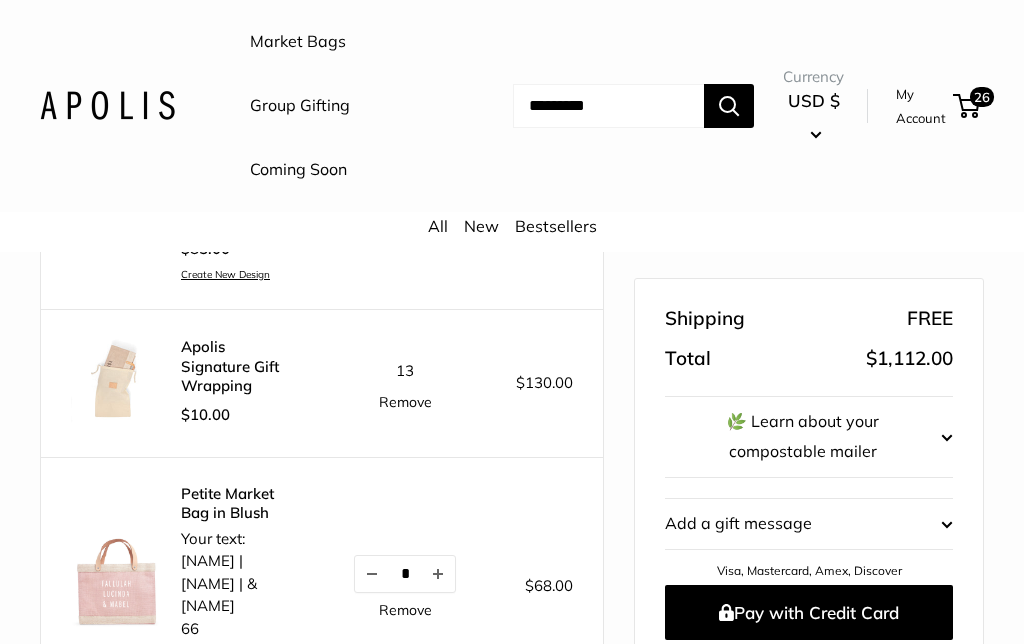 click on "Remove" at bounding box center (405, 402) 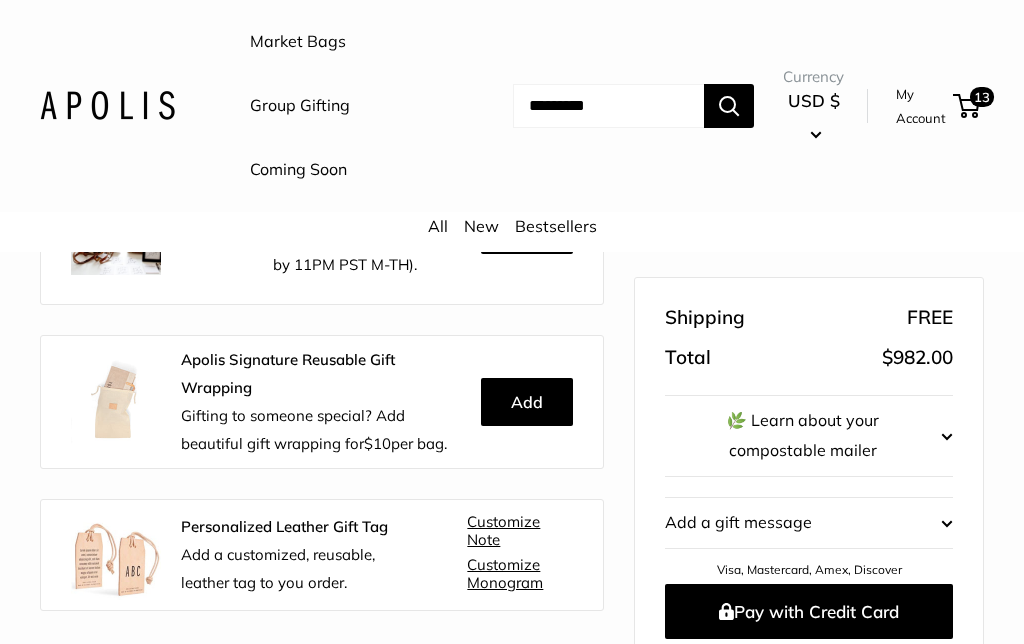 scroll, scrollTop: 3337, scrollLeft: 0, axis: vertical 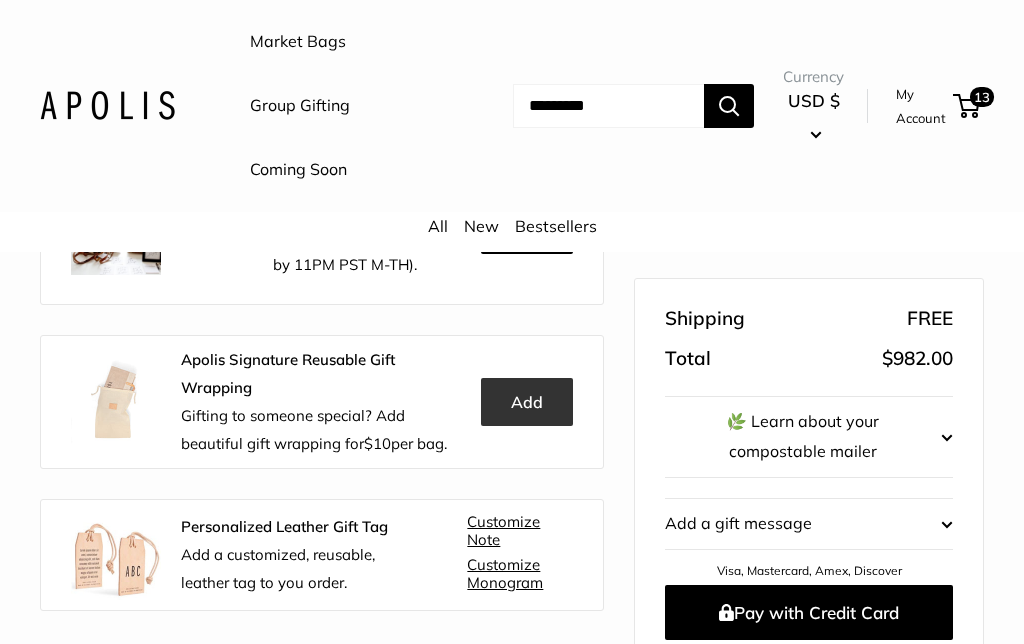 click on "Add" at bounding box center [527, 402] 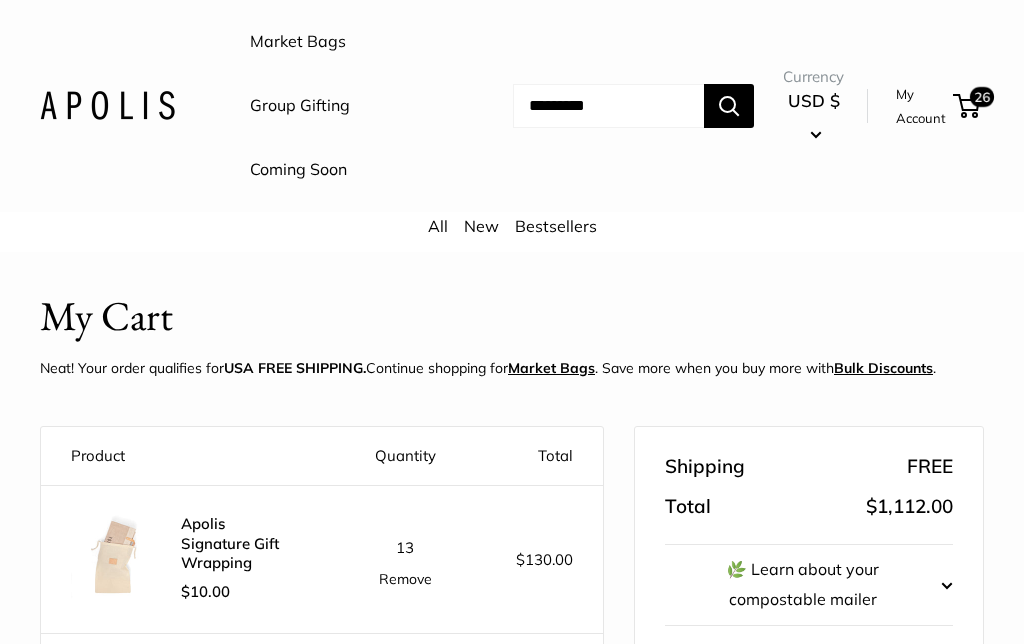 scroll, scrollTop: 0, scrollLeft: 0, axis: both 